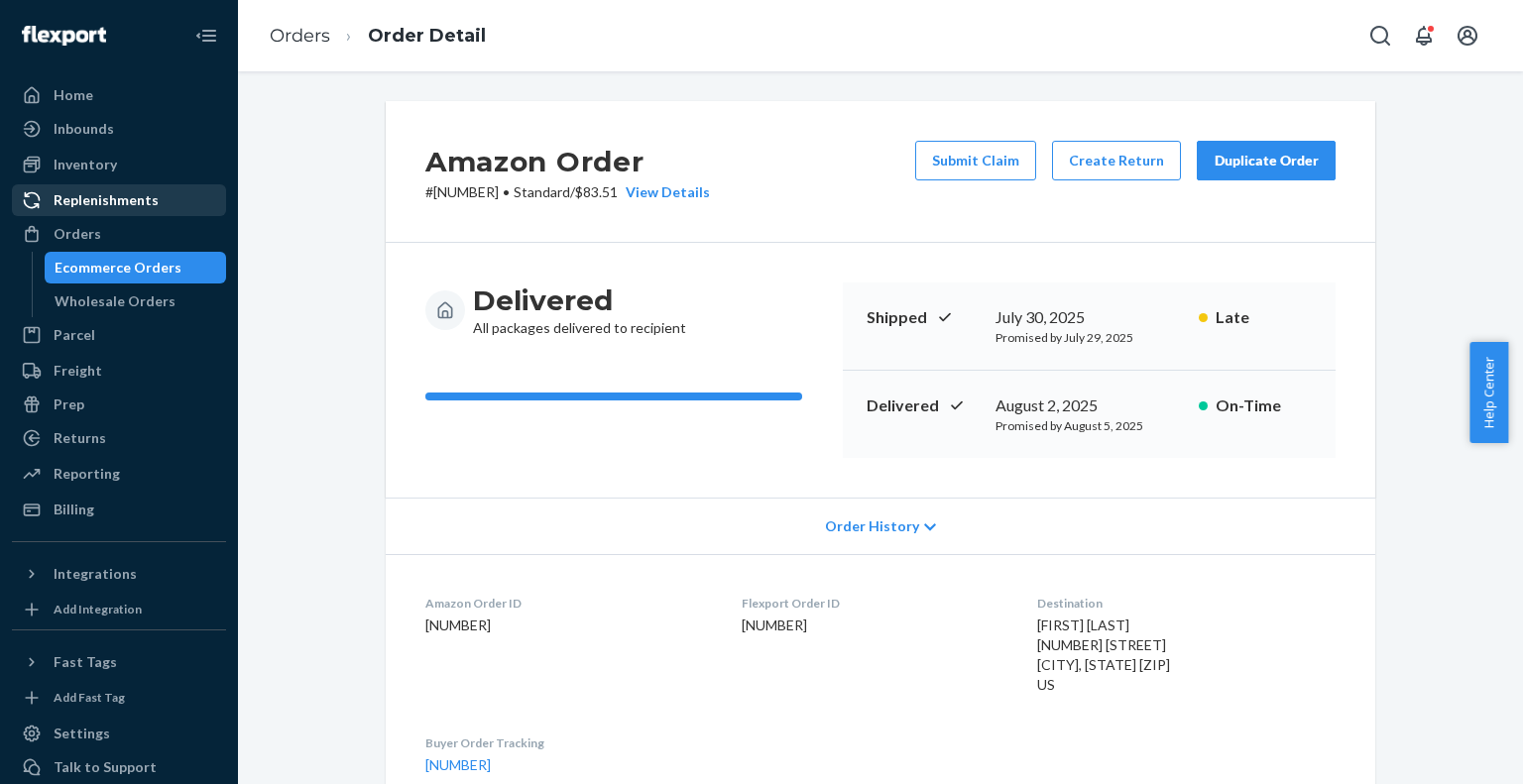 scroll, scrollTop: 0, scrollLeft: 0, axis: both 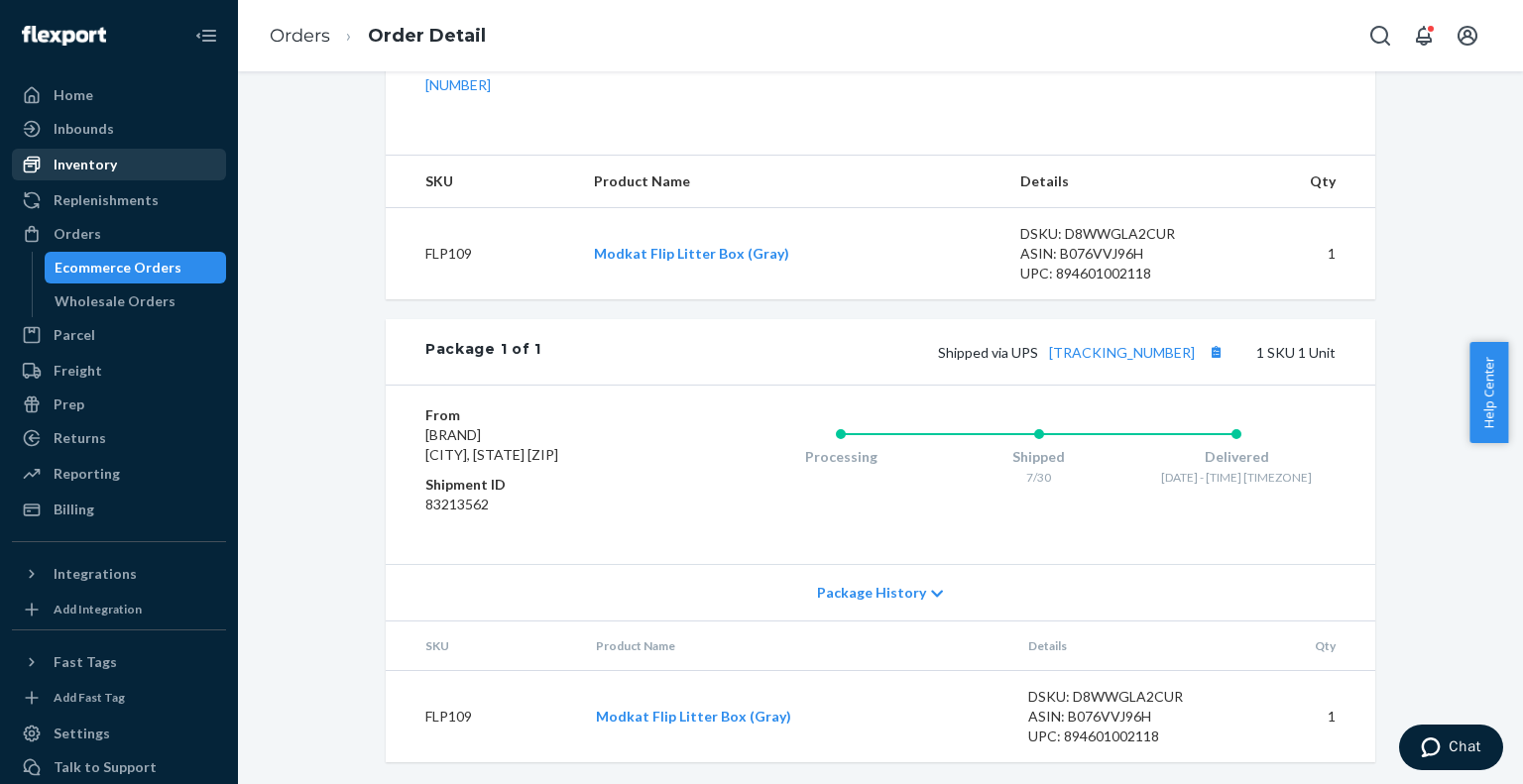 click on "Inventory" at bounding box center [85, 165] 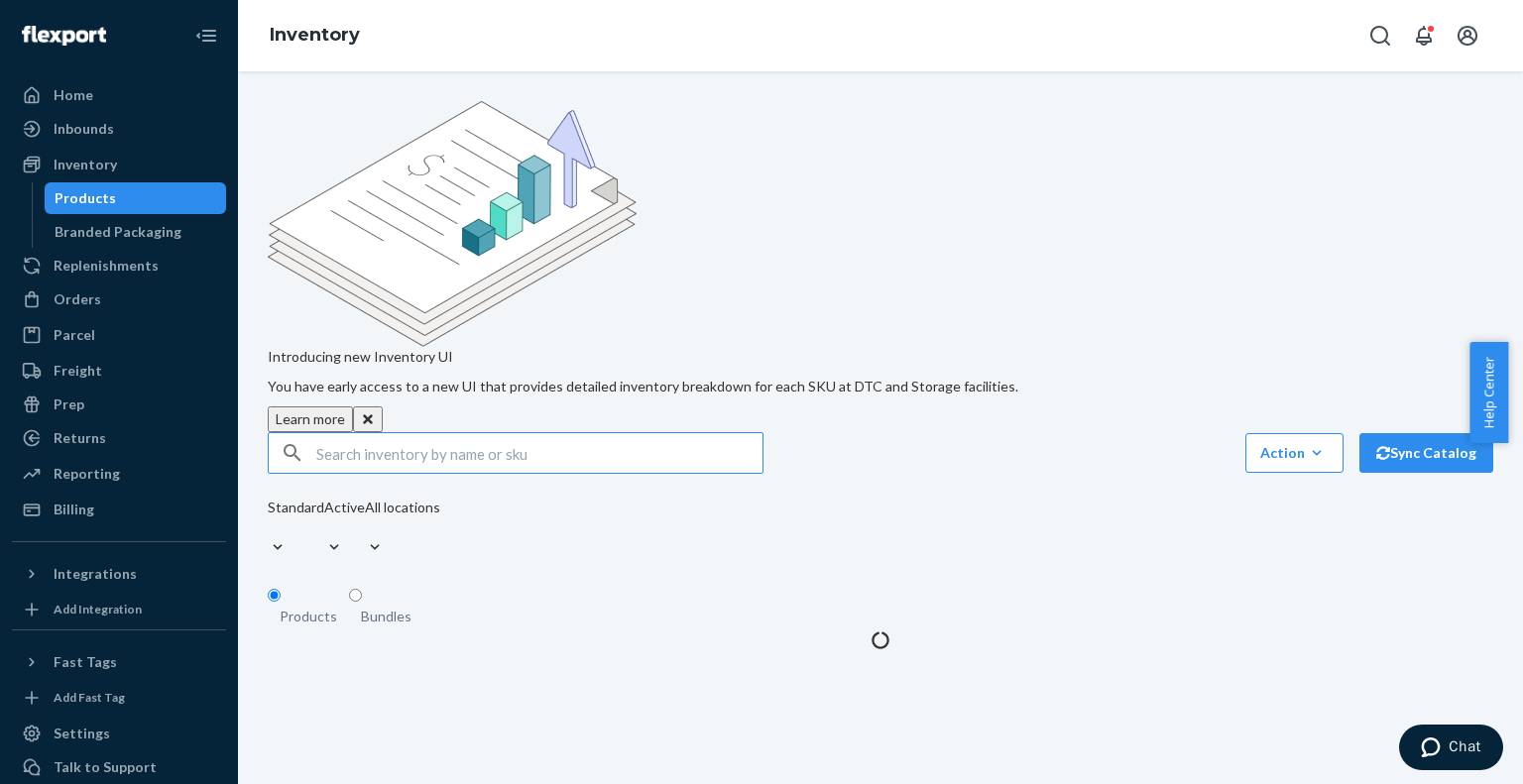 scroll, scrollTop: 0, scrollLeft: 0, axis: both 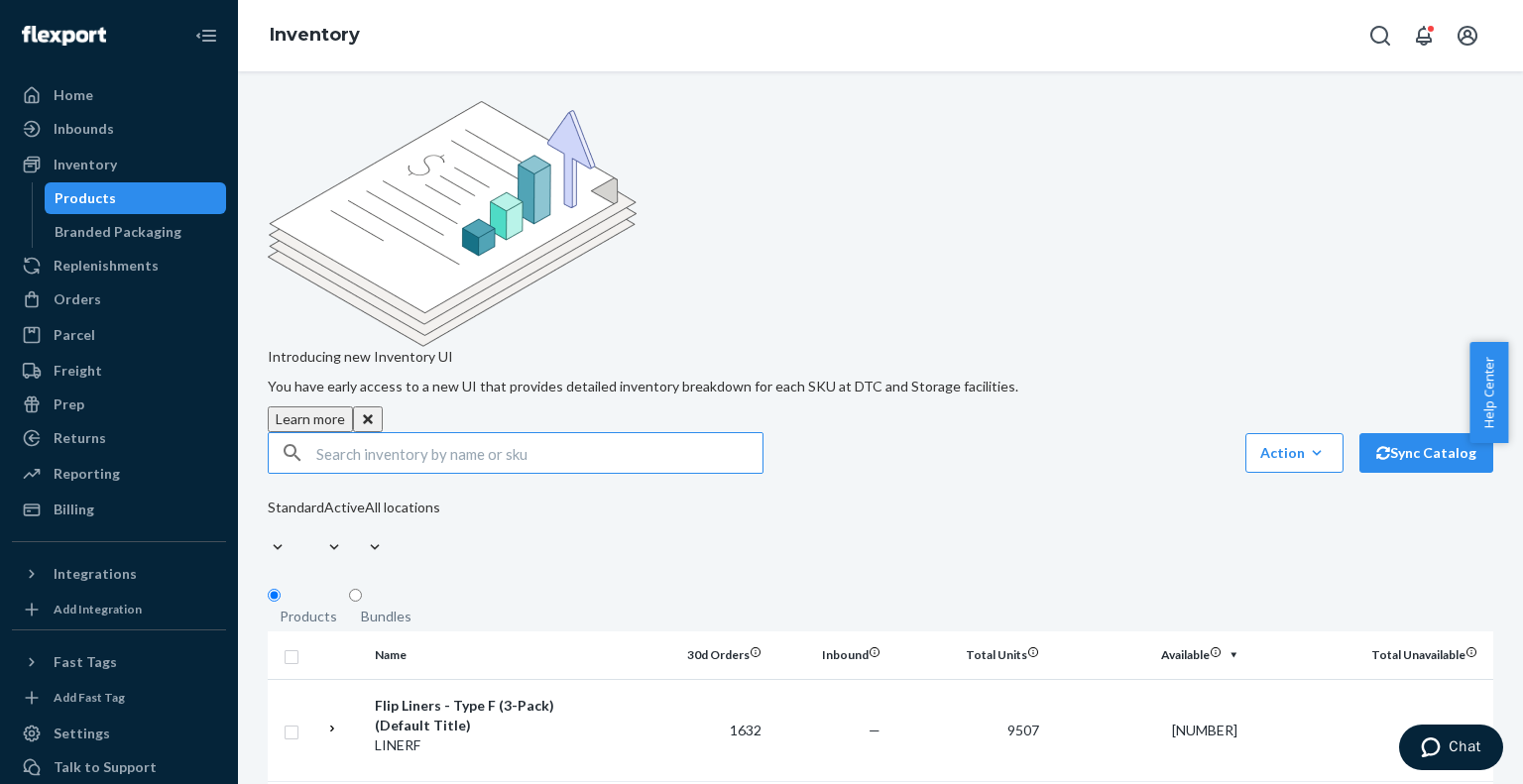 click at bounding box center [539, 453] 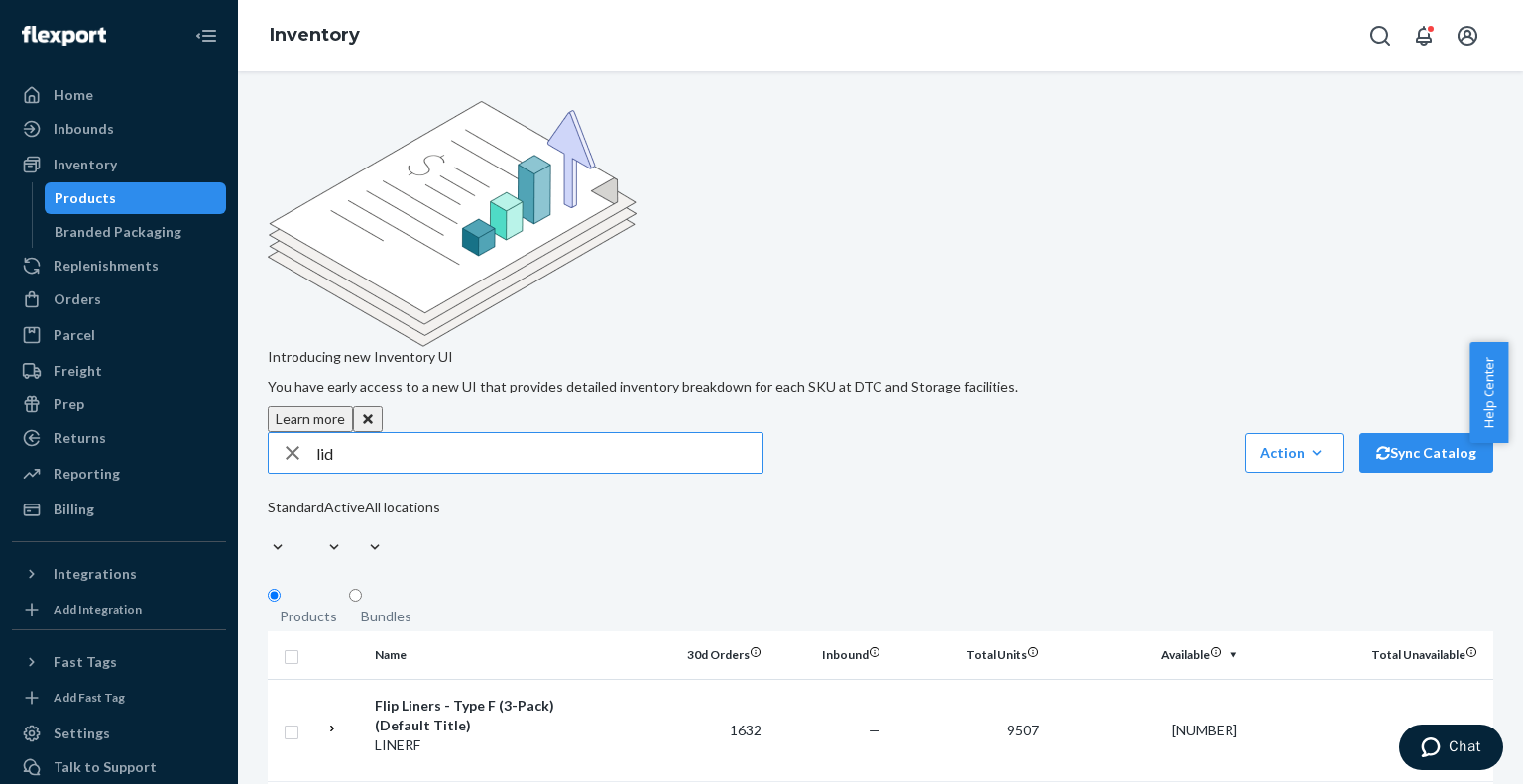 type on "lid" 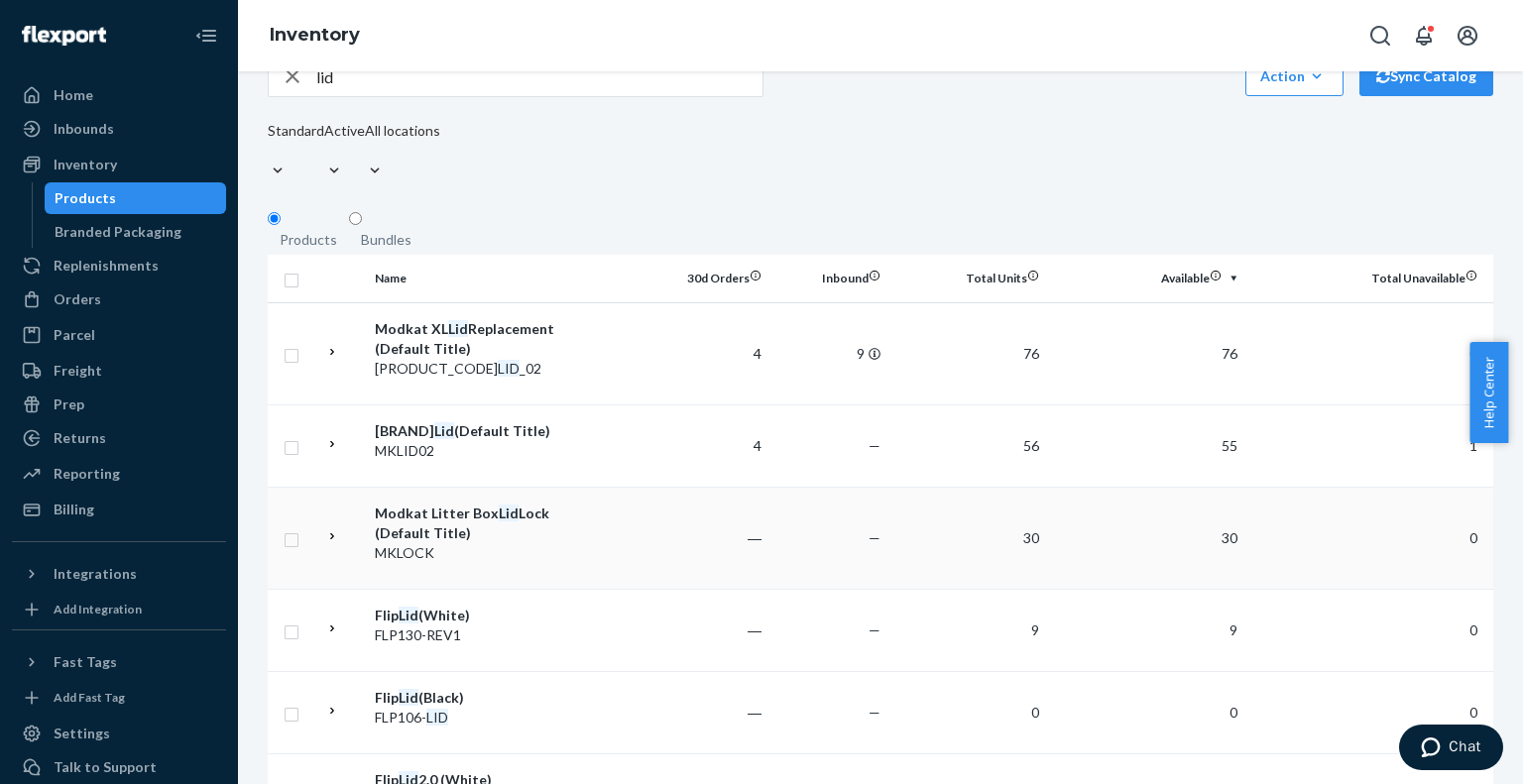 scroll, scrollTop: 396, scrollLeft: 0, axis: vertical 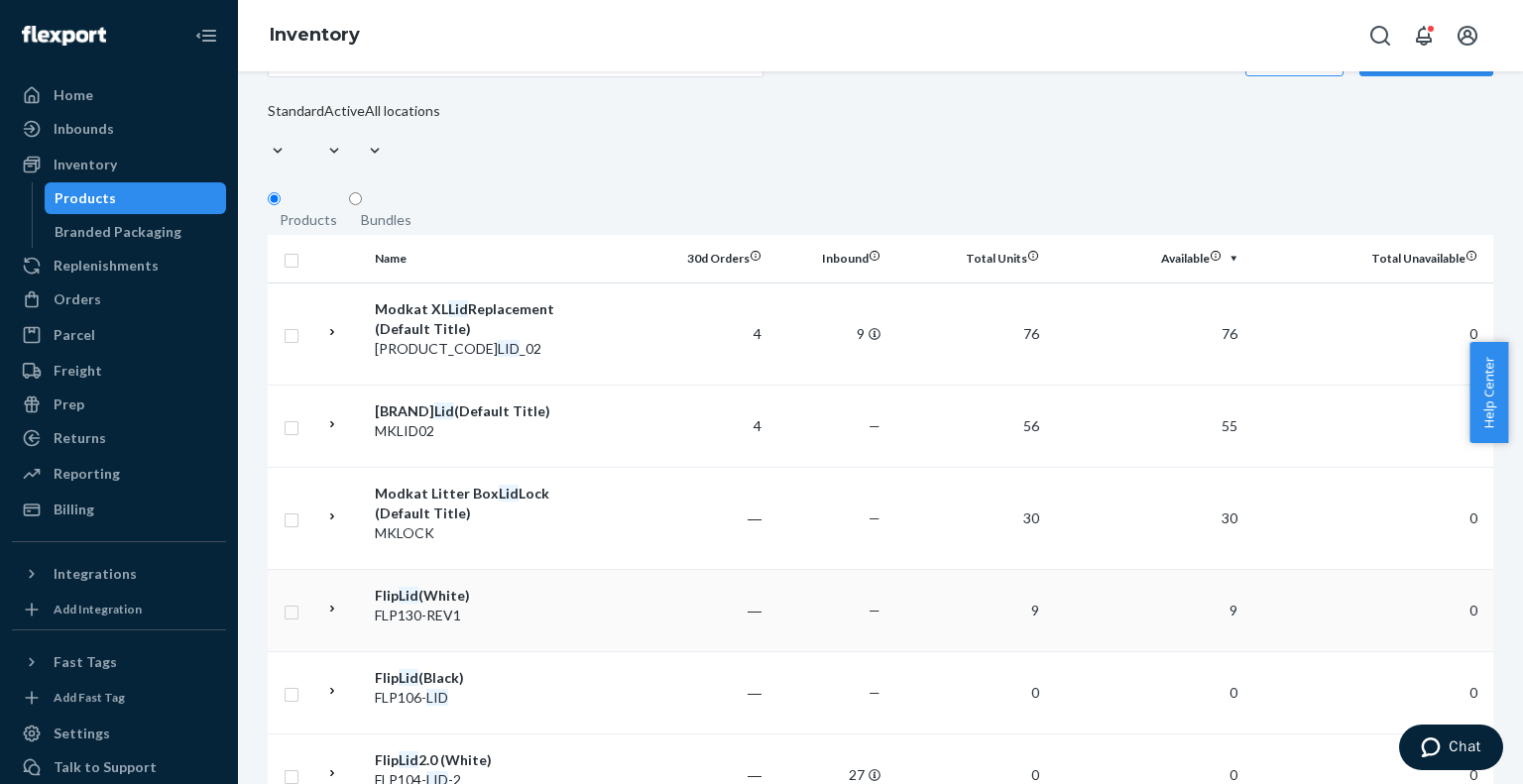 click at bounding box center (620, 610) 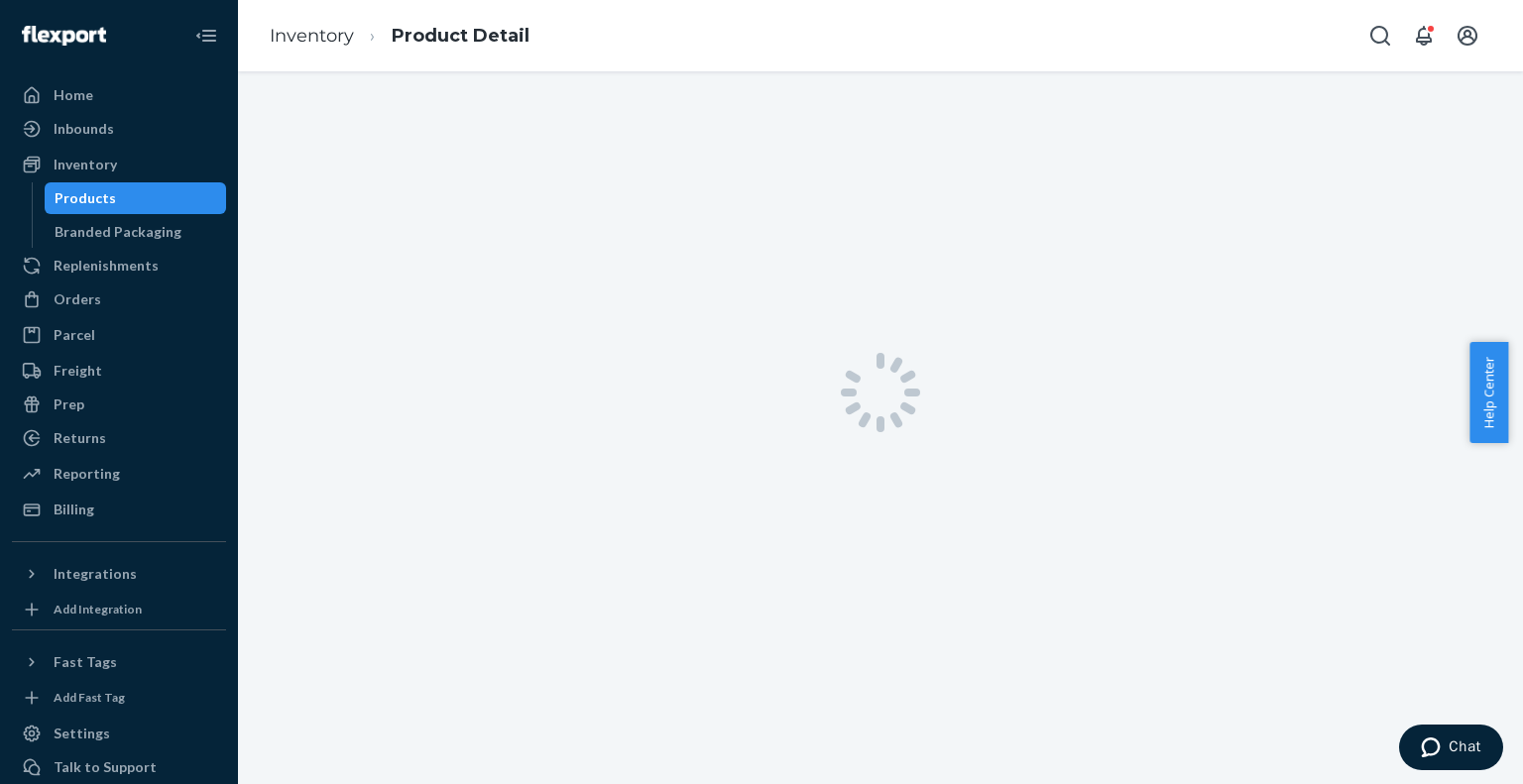 scroll, scrollTop: 0, scrollLeft: 0, axis: both 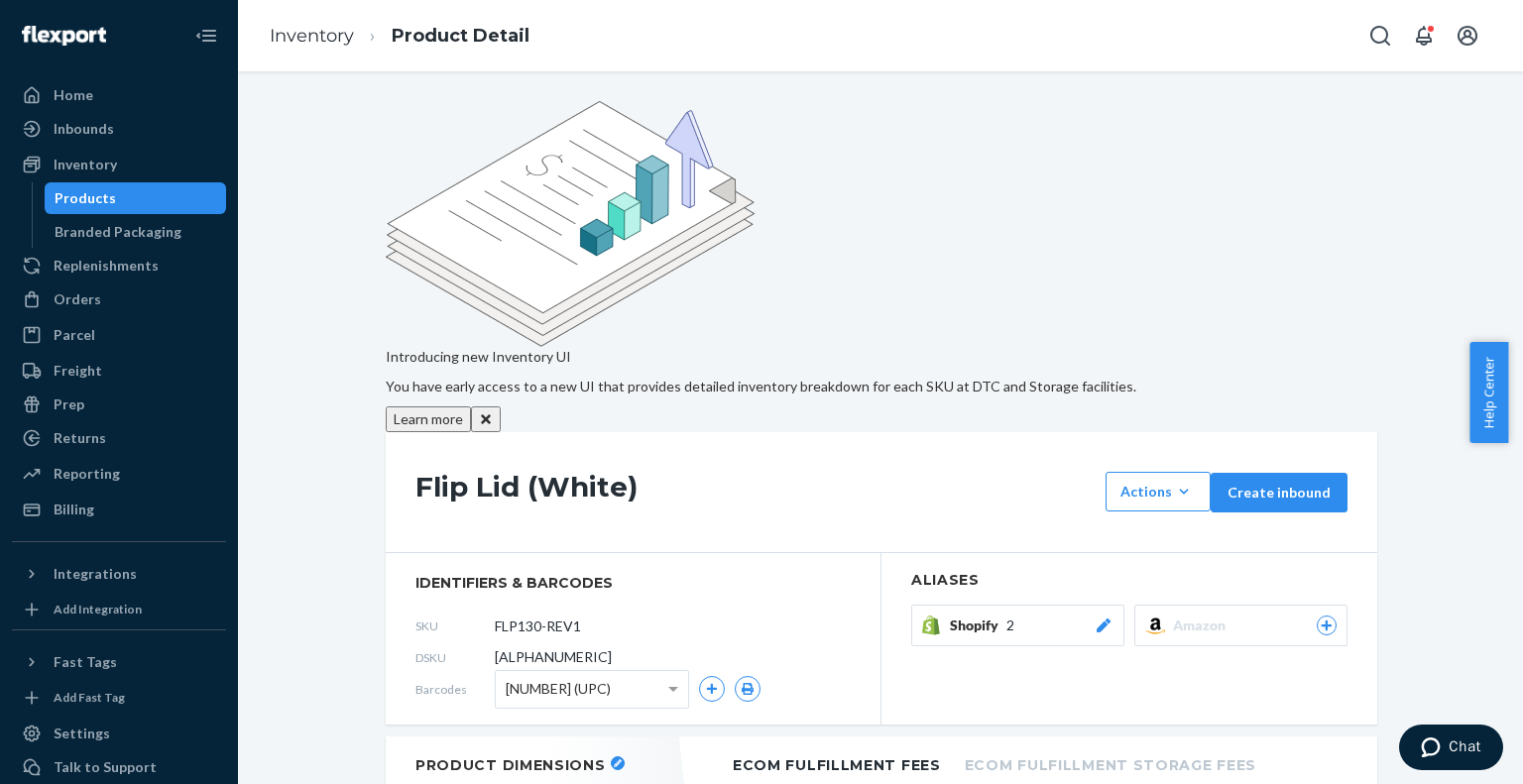 drag, startPoint x: 580, startPoint y: 443, endPoint x: 476, endPoint y: 451, distance: 104.30724 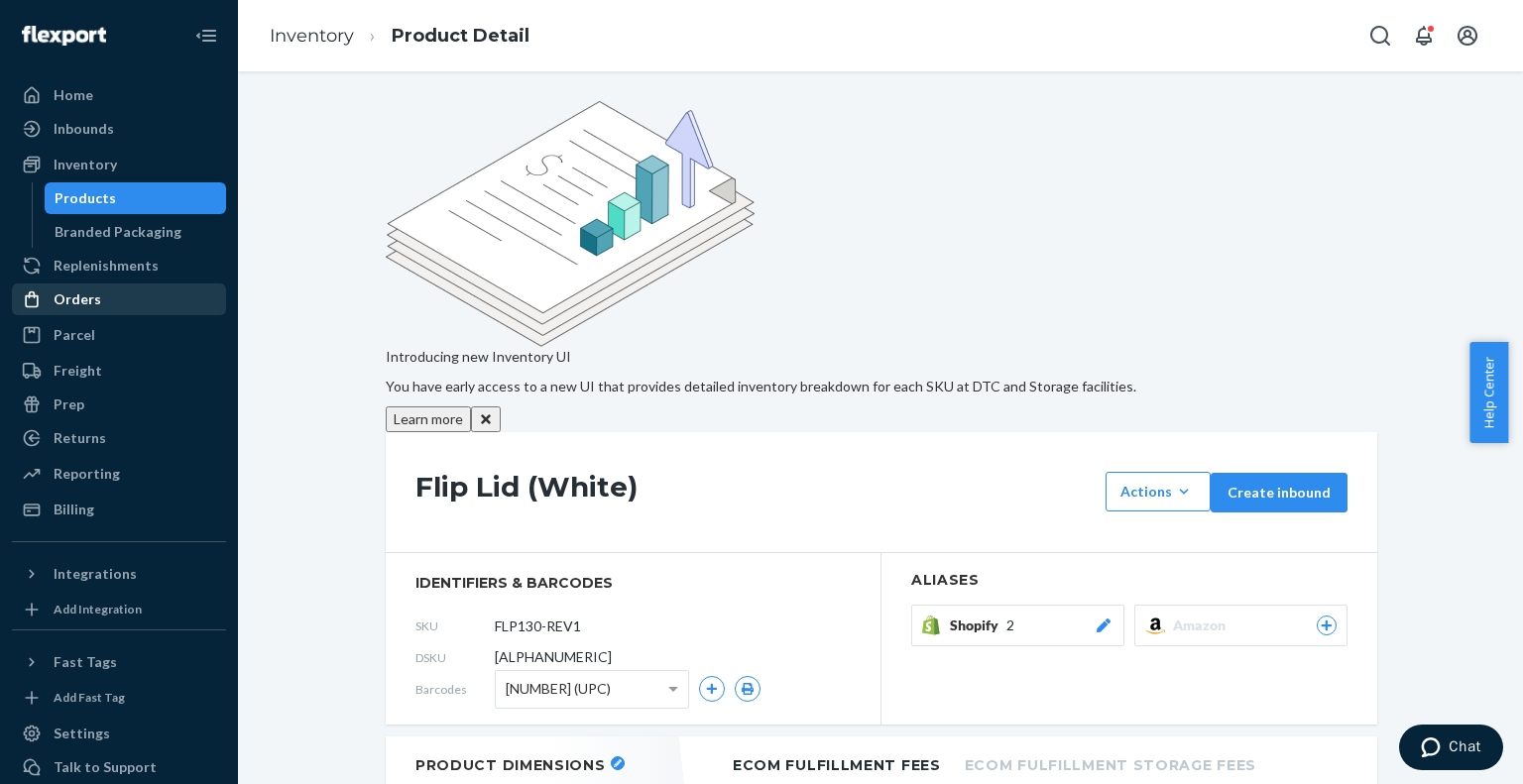 click on "Orders" at bounding box center [119, 299] 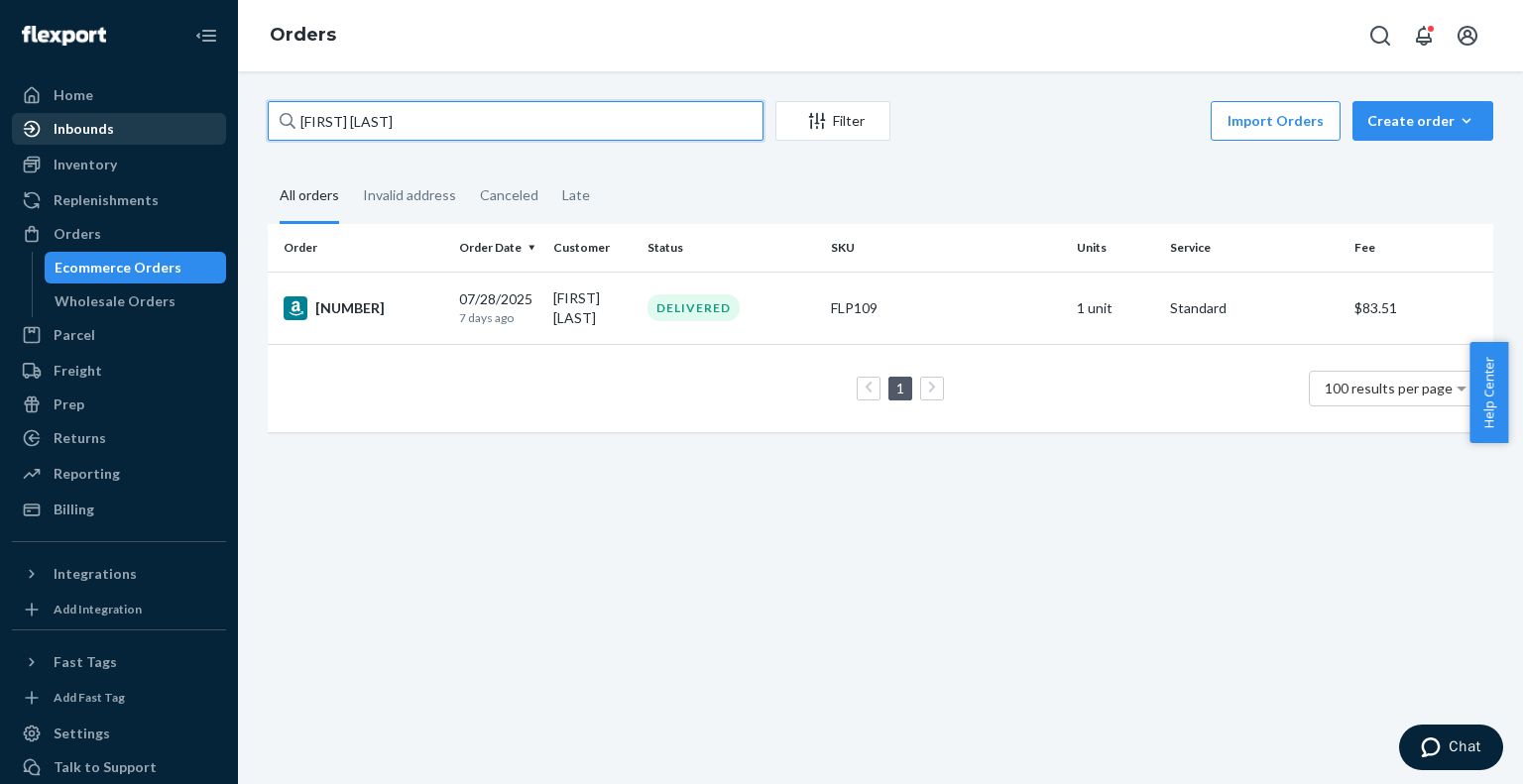 paste on "K-366463" 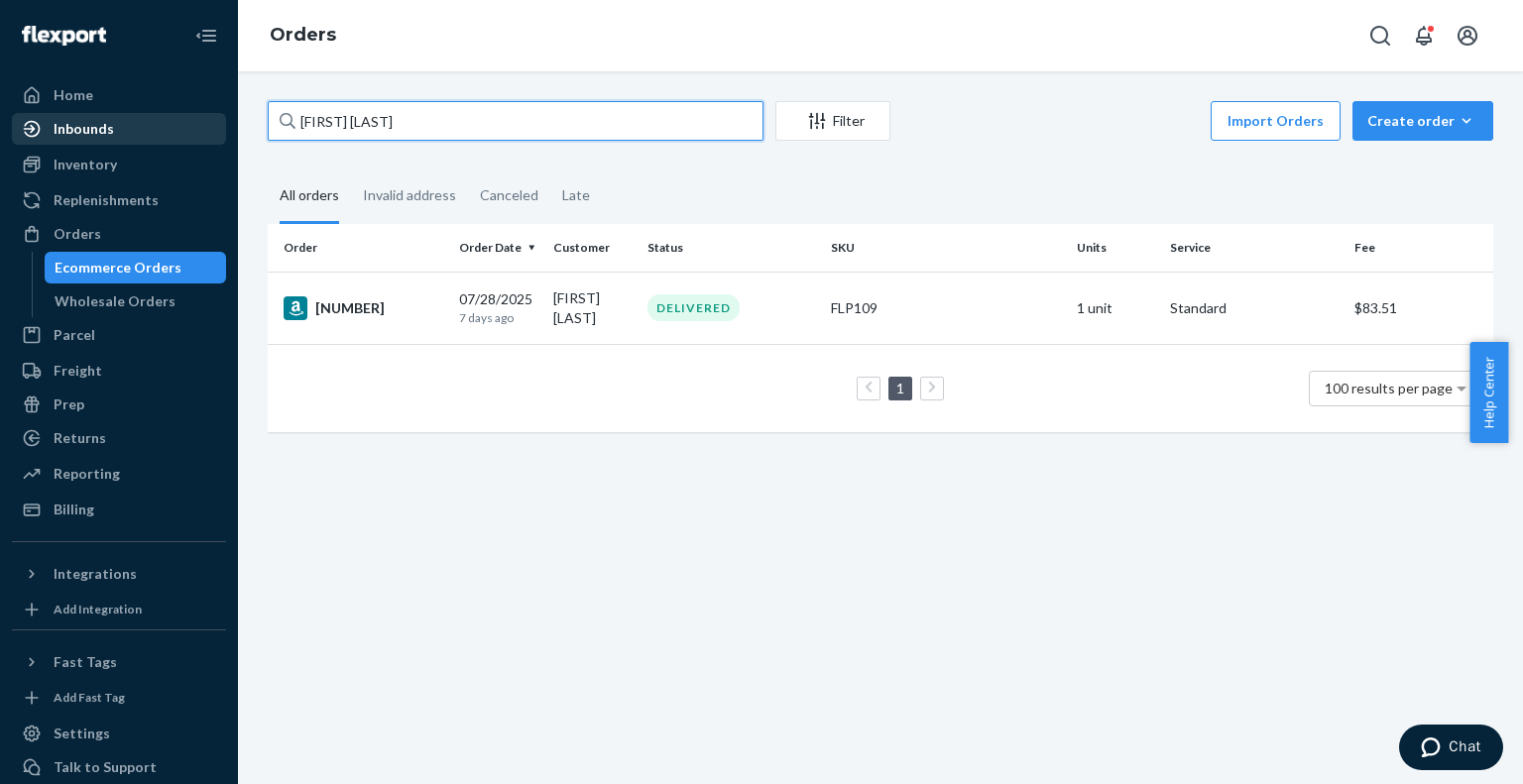 click on "Home Inbounds Shipping Plans Problems Inventory Products Branded Packaging Replenishments Orders Ecommerce Orders Wholesale Orders Parcel Parcel orders Integrations Freight Prep Returns All Returns Settings Packages Reporting Reports Analytics Billing Integrations Add Integration Fast Tags Add Fast Tag Settings Talk to Support Help Center Give Feedback Orders [LAST_NAME] Filter Import Orders Create order Ecommerce order Removal order All orders Invalid address Canceled Late Order Order Date Customer Status SKU Units Service Fee [NUMBER] 07/28/2025 7 days ago [FIRST] [LAST] DELIVERED FLP109 1 unit Standard $83.51 1 100 results per page" at bounding box center (762, 392) 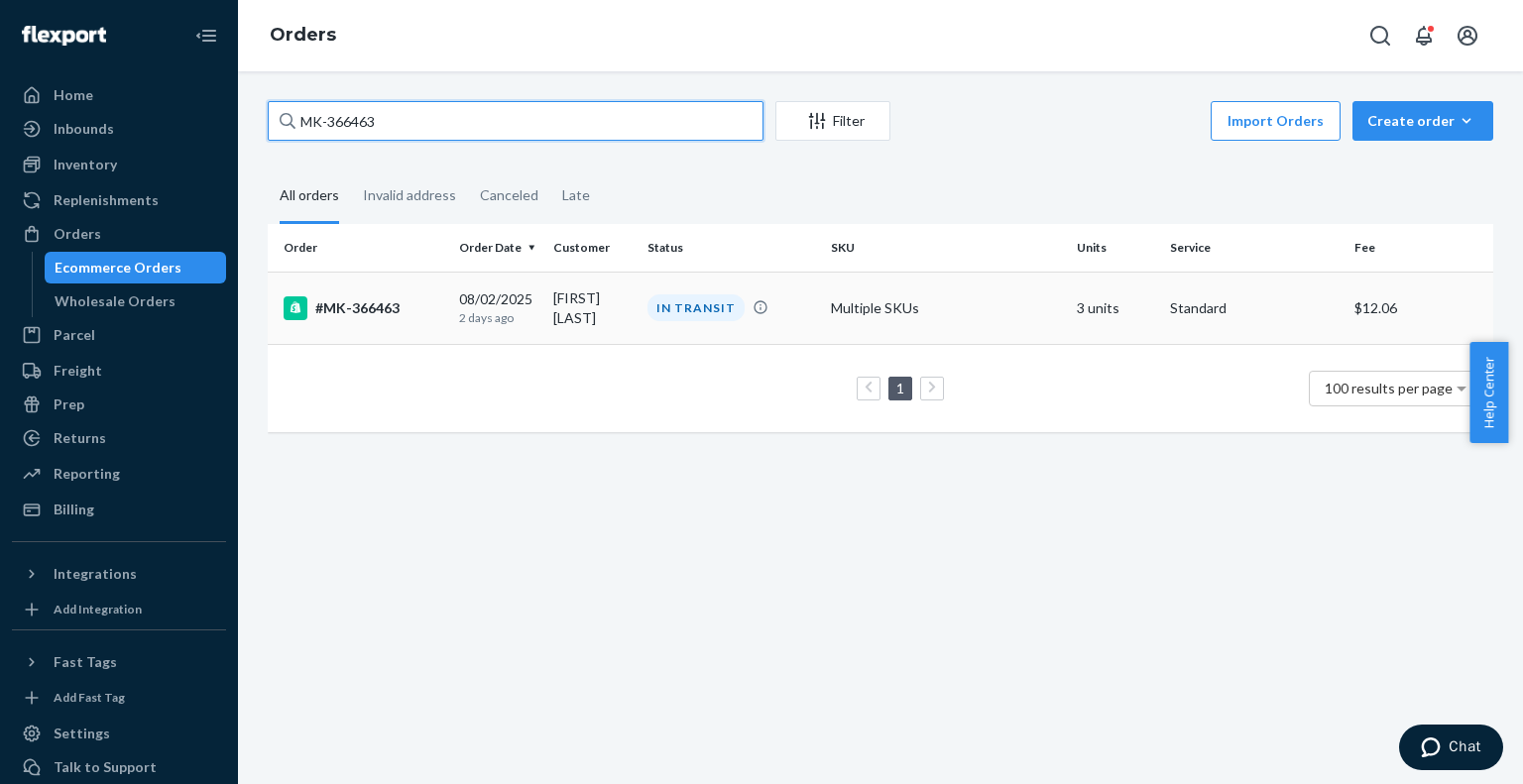type on "MK-366463" 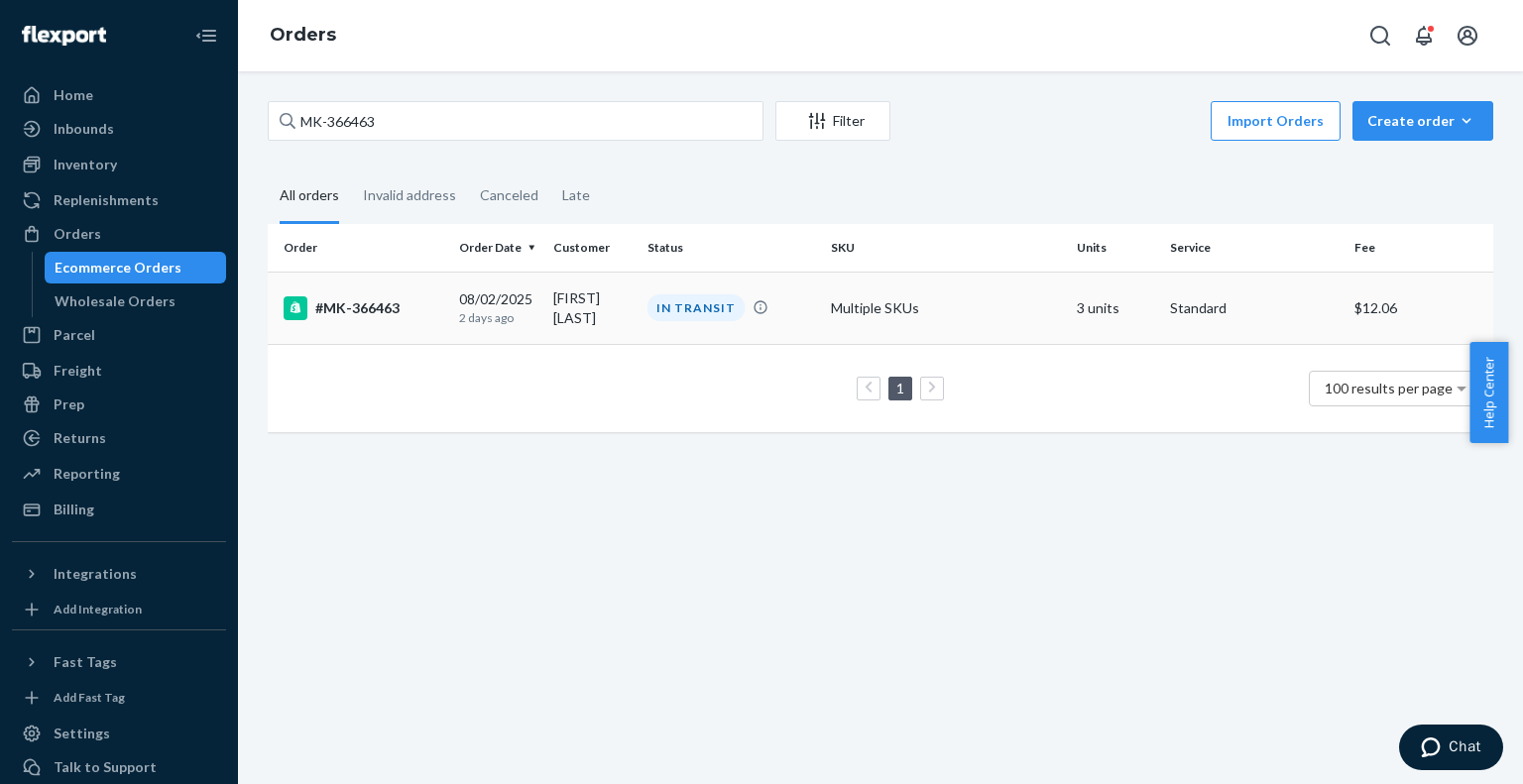 click on "#MK-366463" at bounding box center (363, 308) 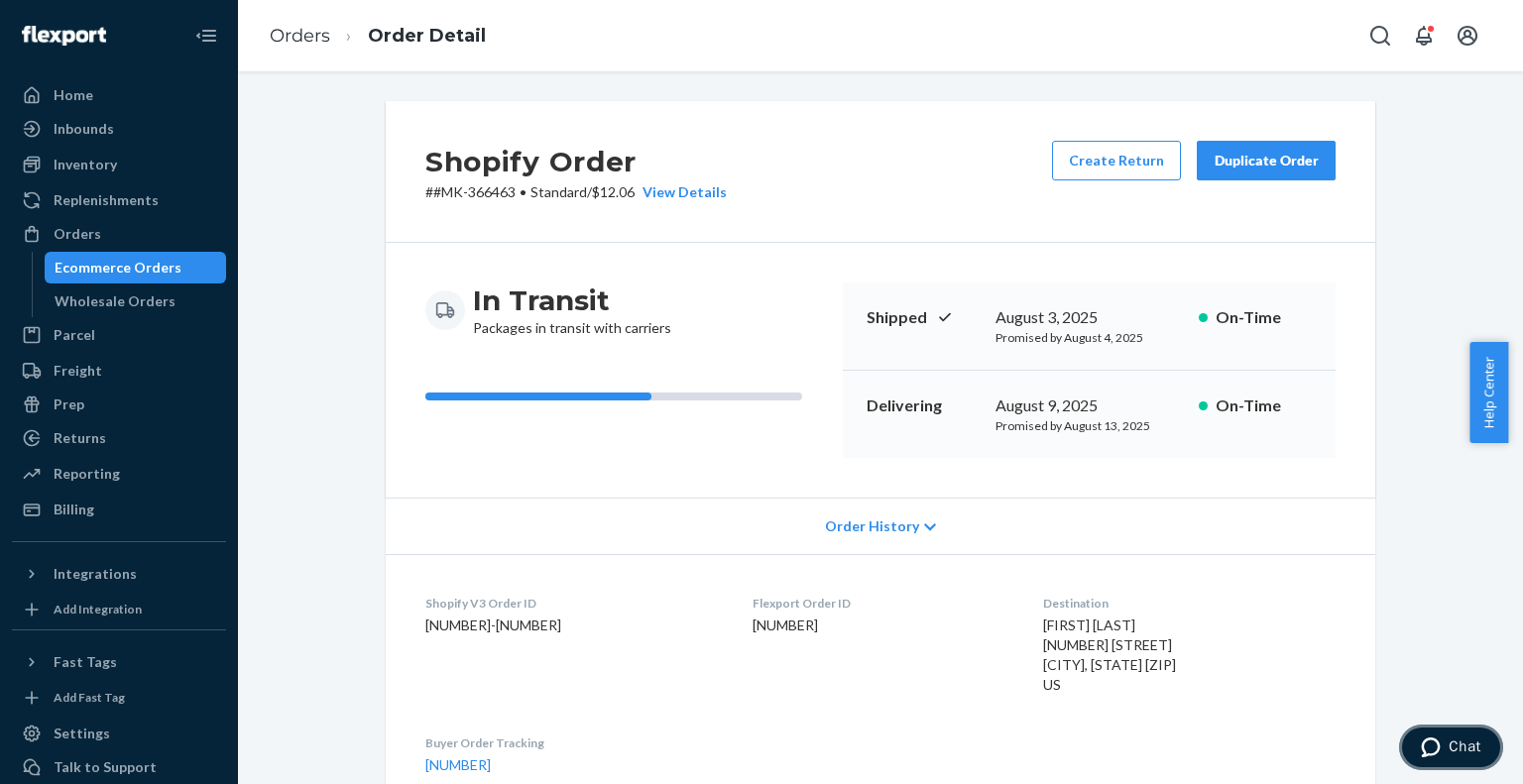 click at bounding box center [1435, 747] 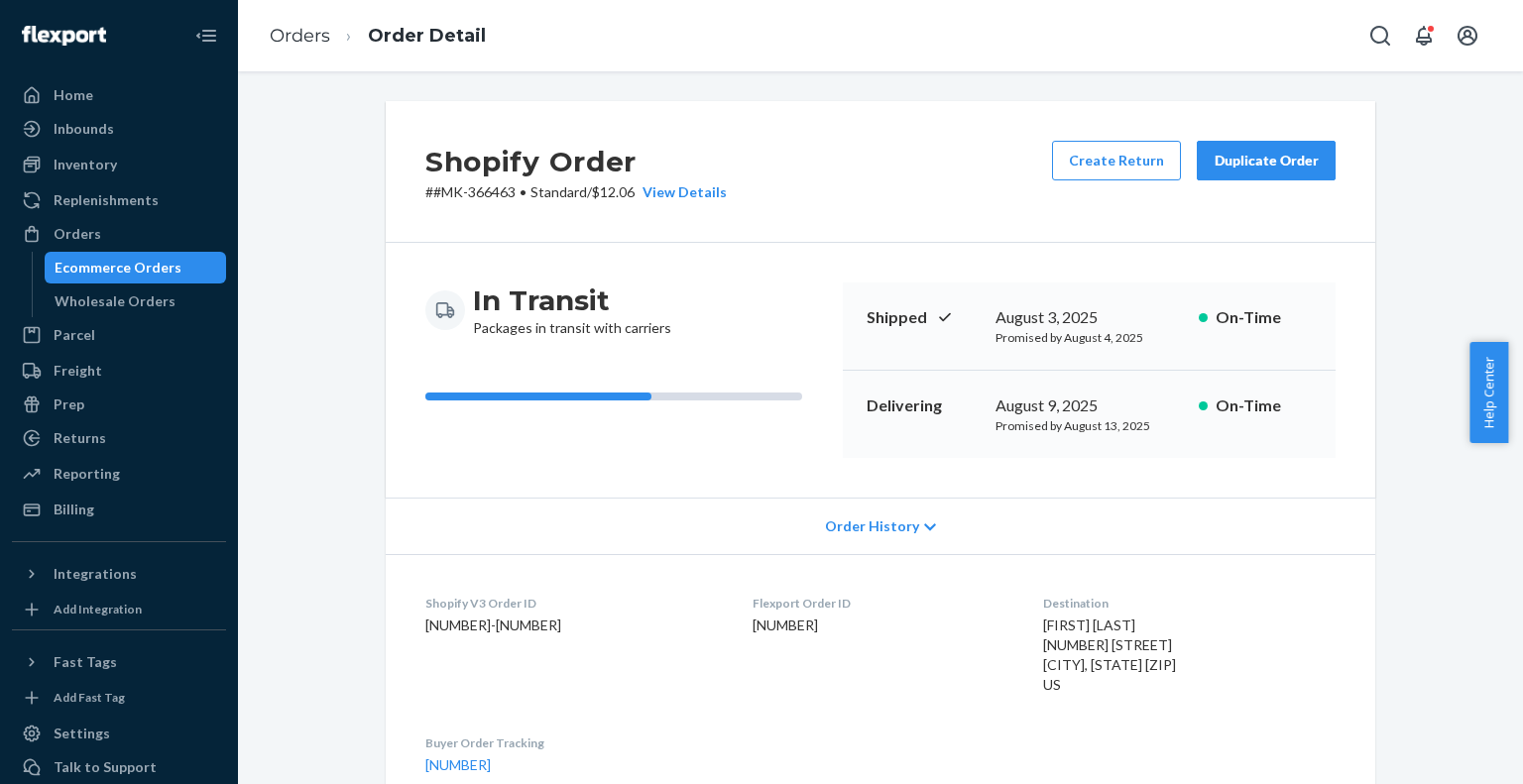 scroll, scrollTop: 0, scrollLeft: 0, axis: both 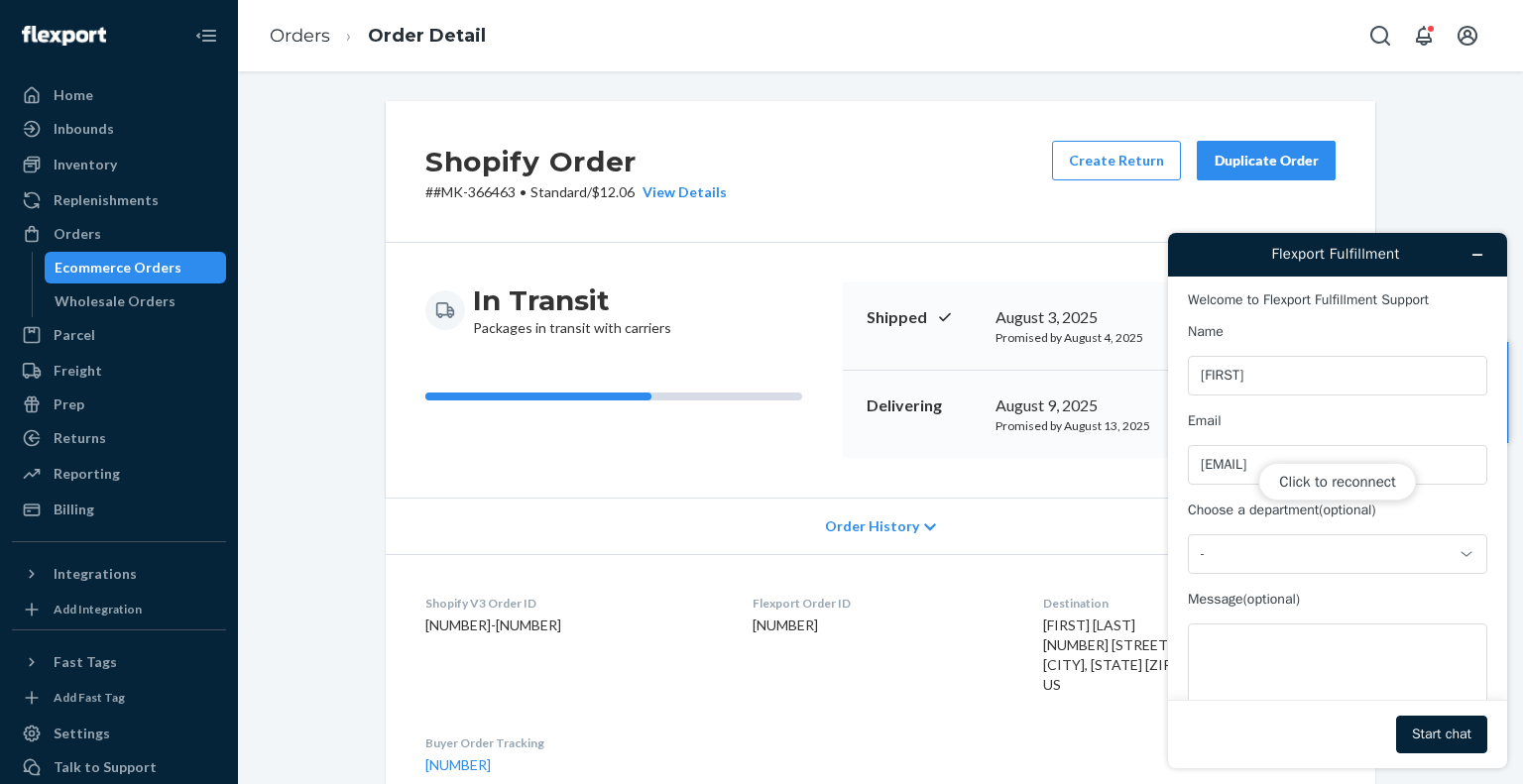 click on "Click to reconnect" at bounding box center [1338, 501] 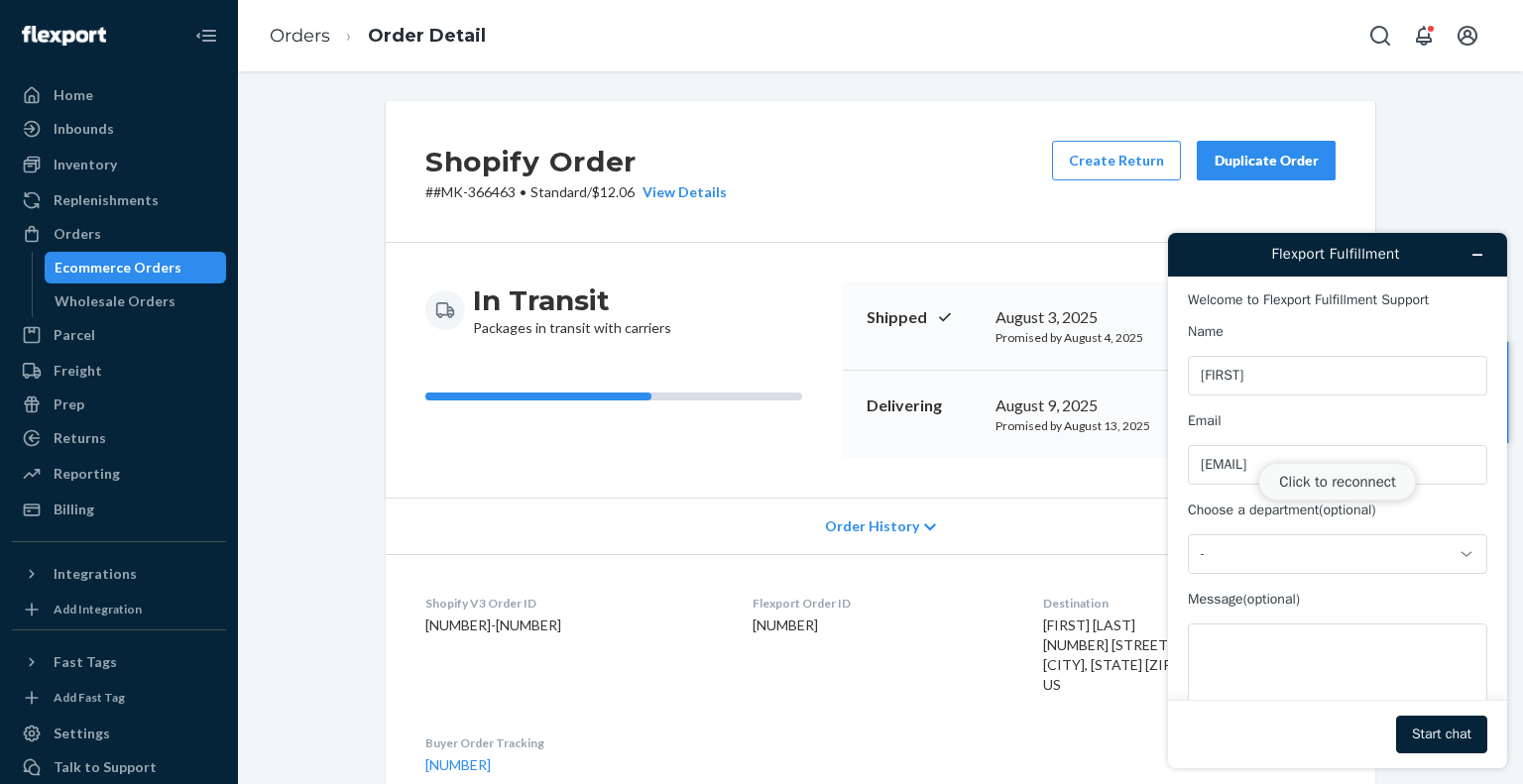 click on "Click to reconnect" at bounding box center (1337, 482) 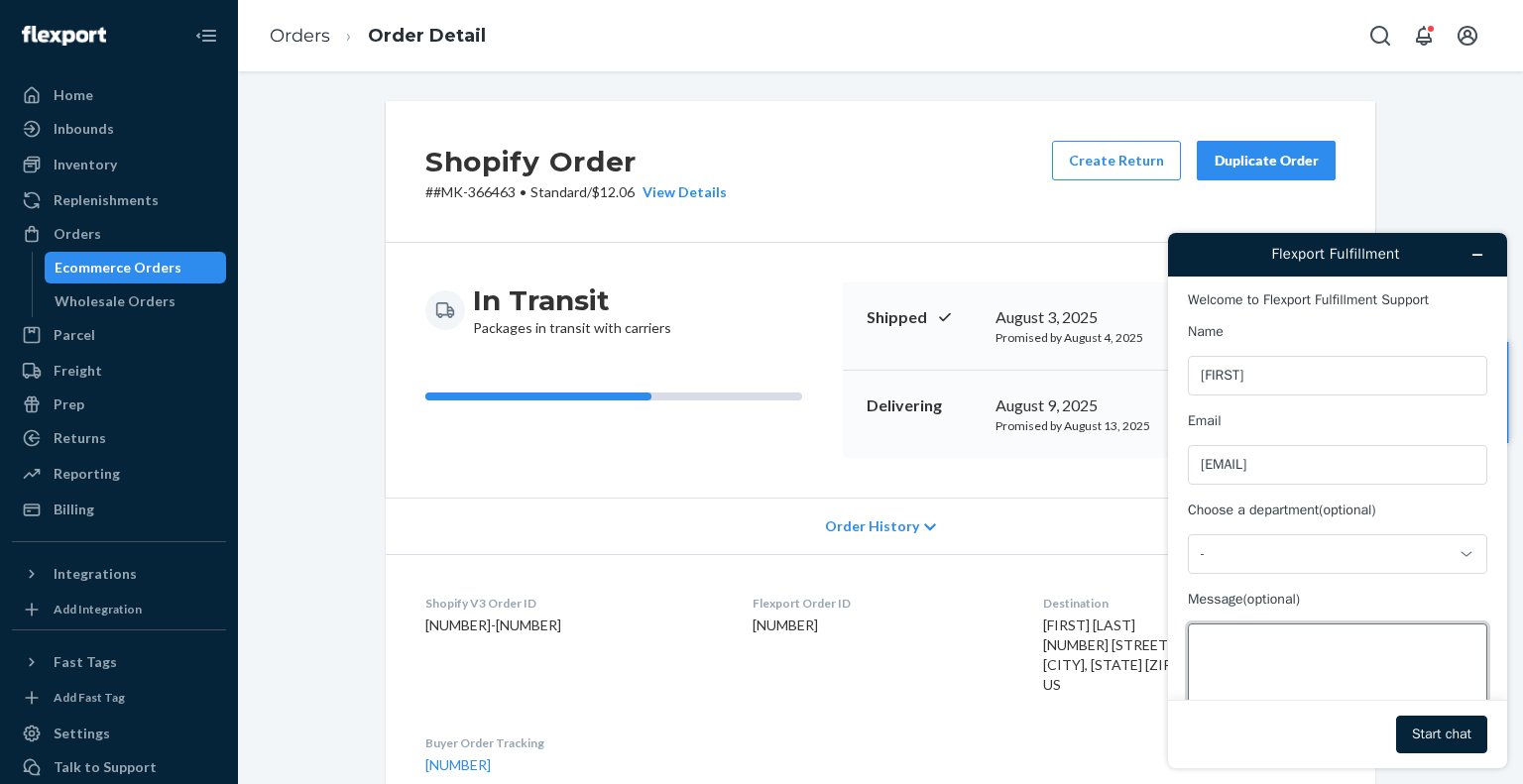 click on "Message  (optional)" at bounding box center (1338, 679) 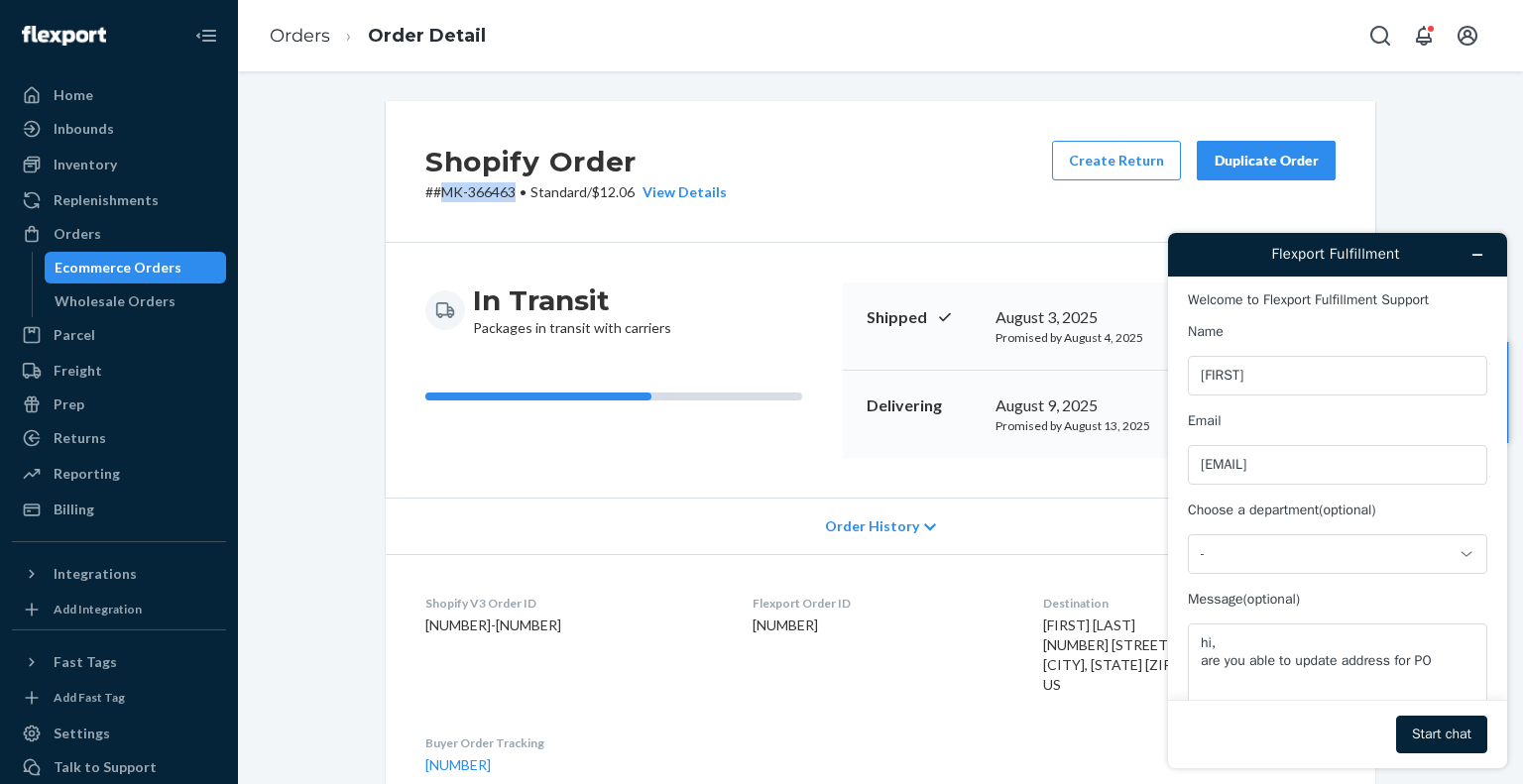 drag, startPoint x: 509, startPoint y: 189, endPoint x: 432, endPoint y: 199, distance: 77.64664 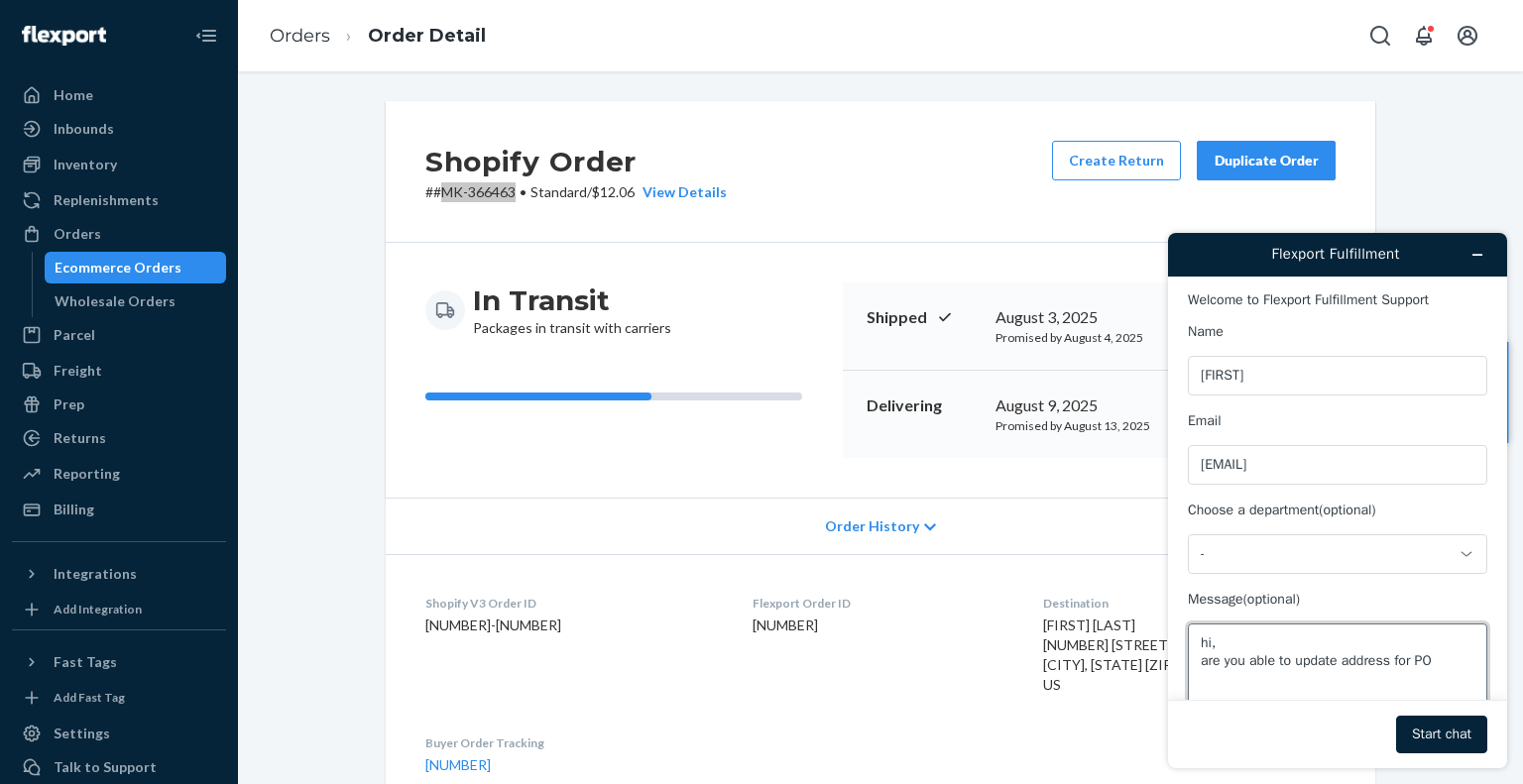 click on "hi,
are you able to update address for PO" at bounding box center (1338, 679) 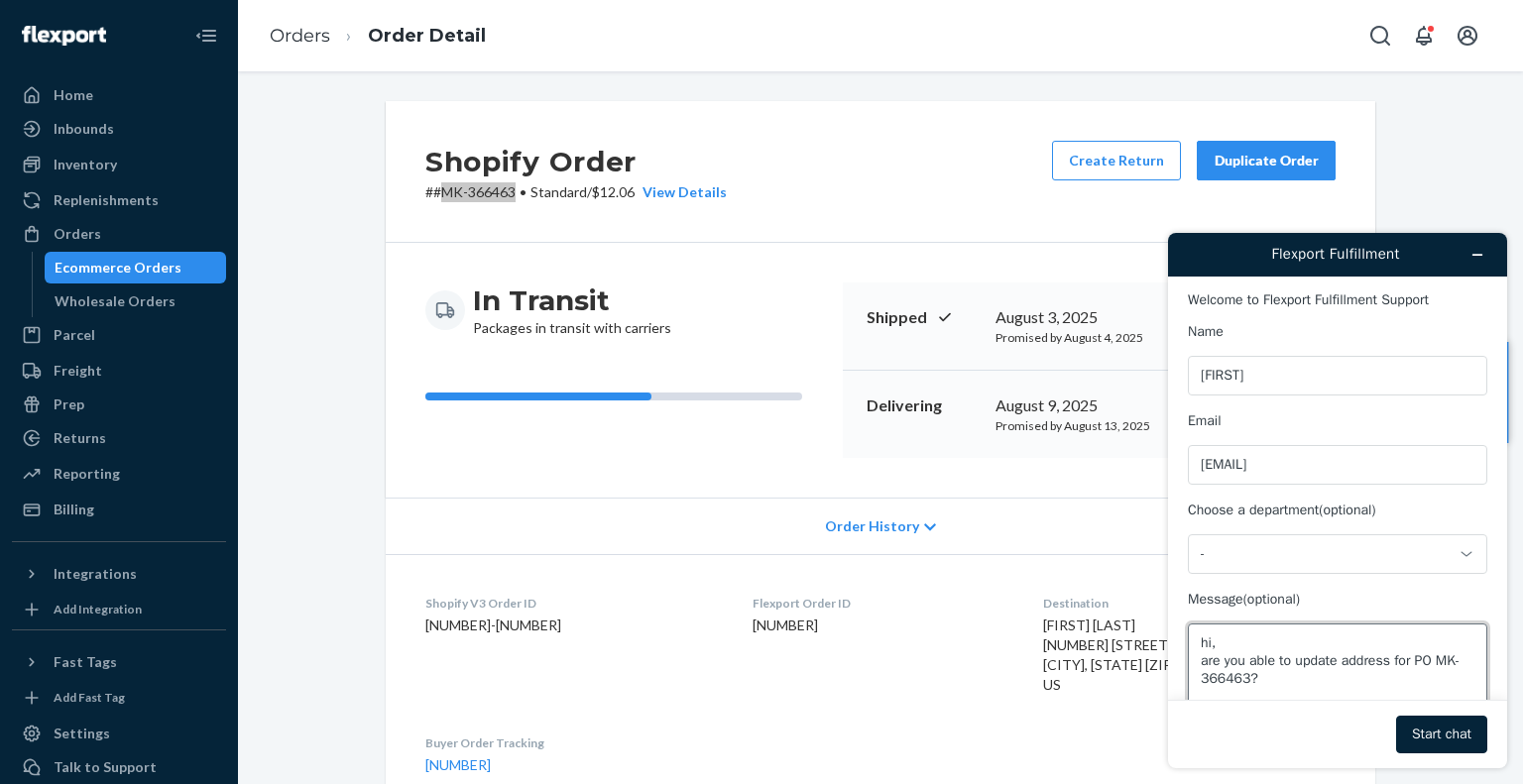 scroll, scrollTop: 5, scrollLeft: 0, axis: vertical 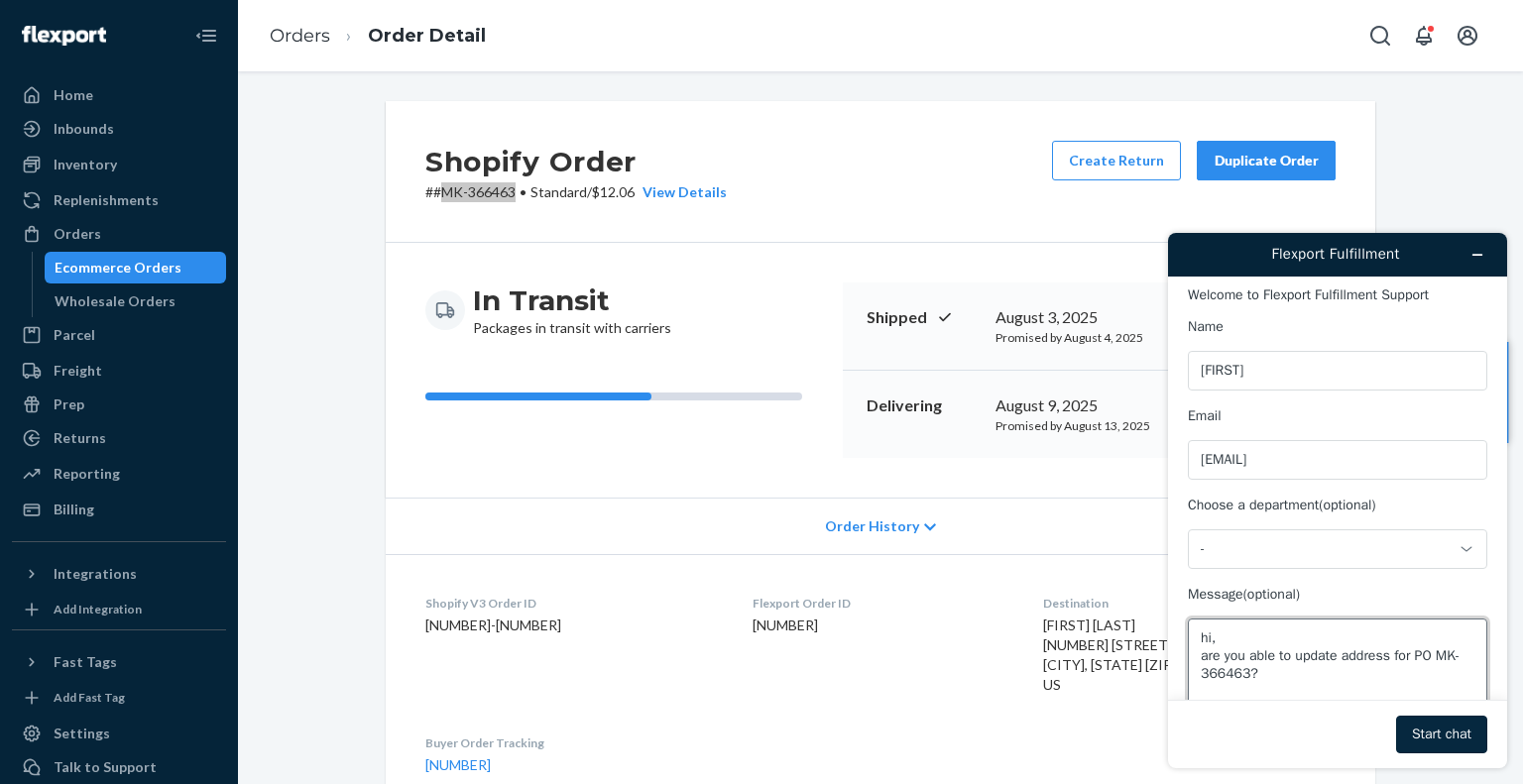 type on "hi,
are you able to update address for PO MK-366463?" 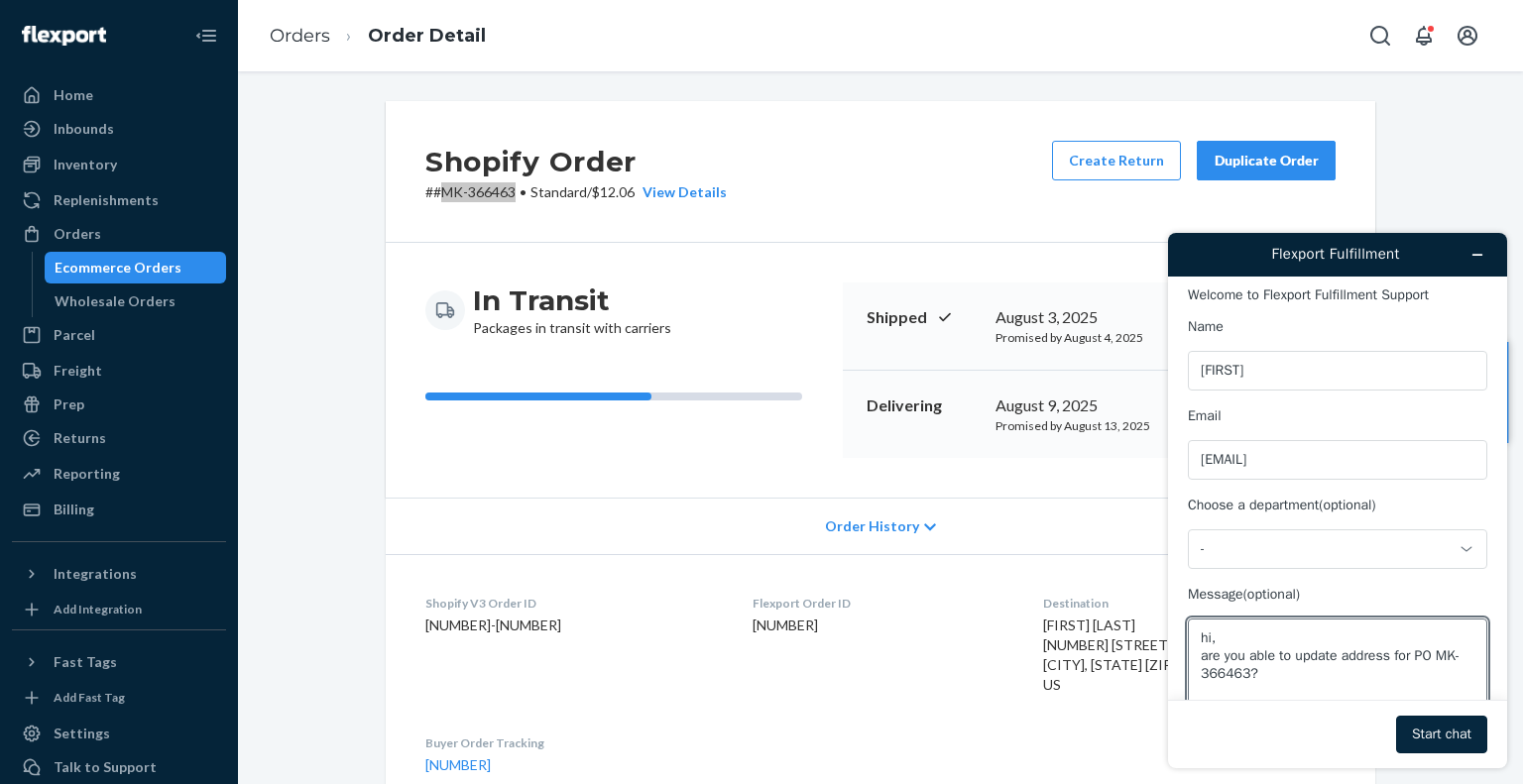 click on "Start chat" at bounding box center [1442, 734] 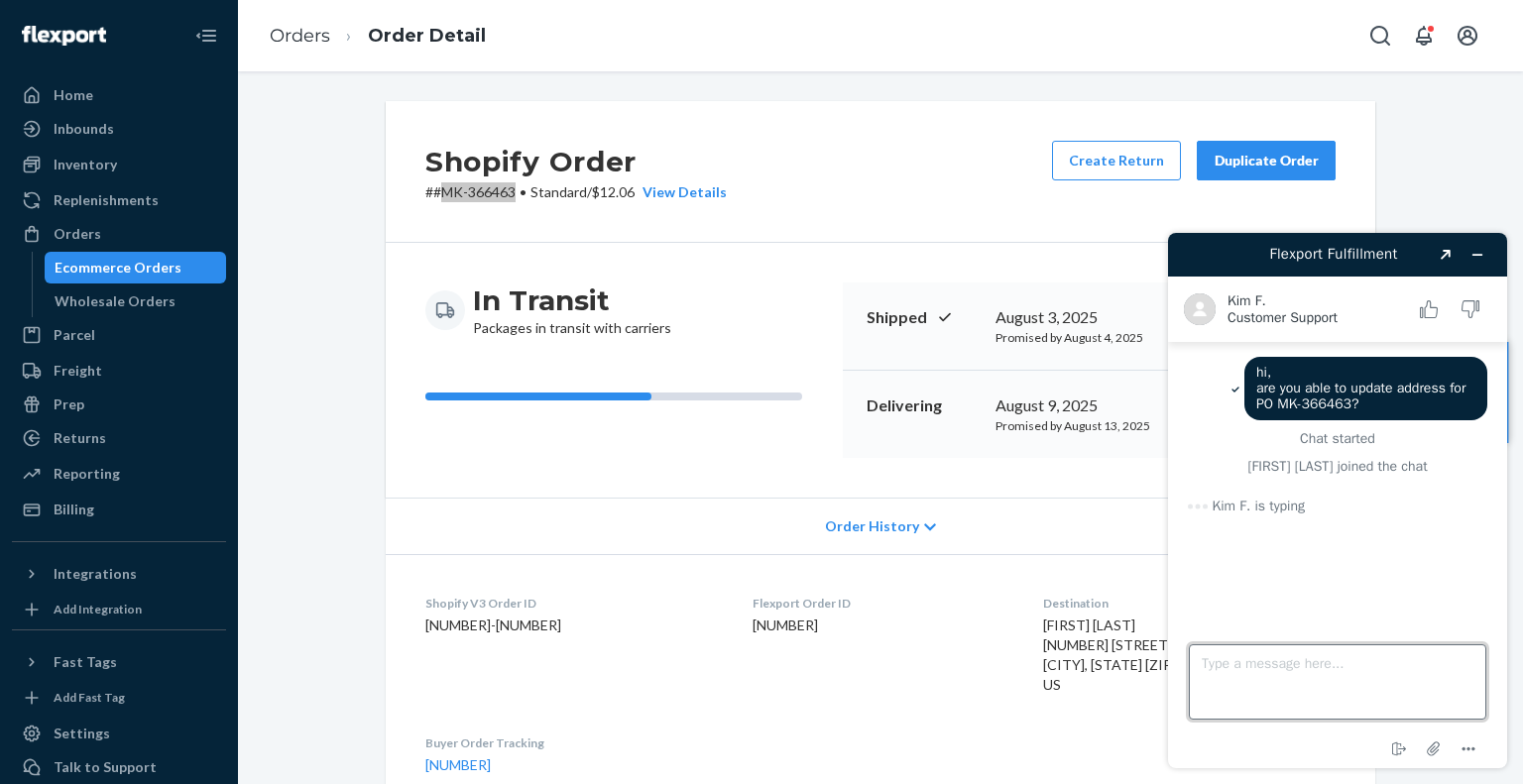 drag, startPoint x: 1275, startPoint y: 669, endPoint x: 1258, endPoint y: 312, distance: 357.40453 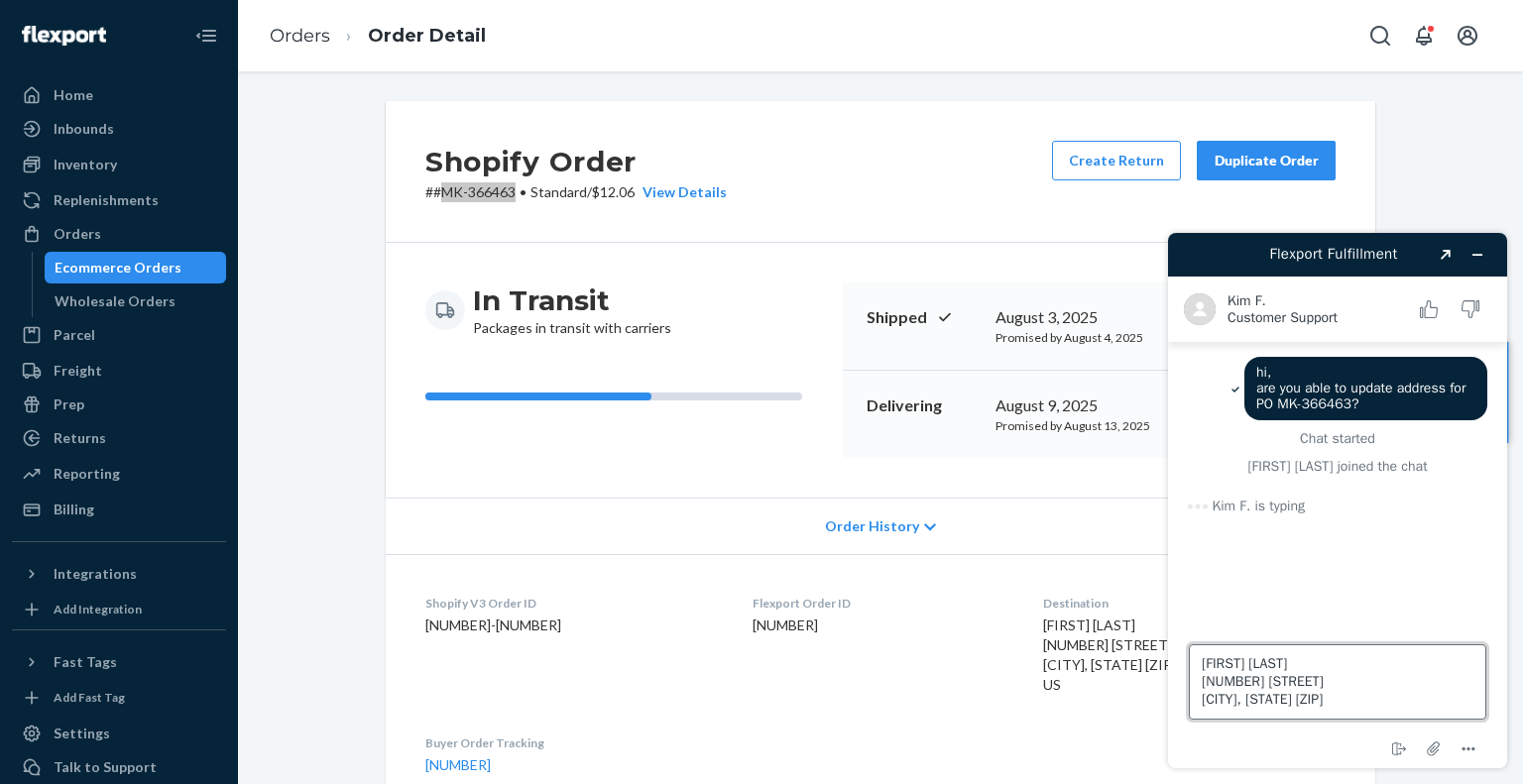 type 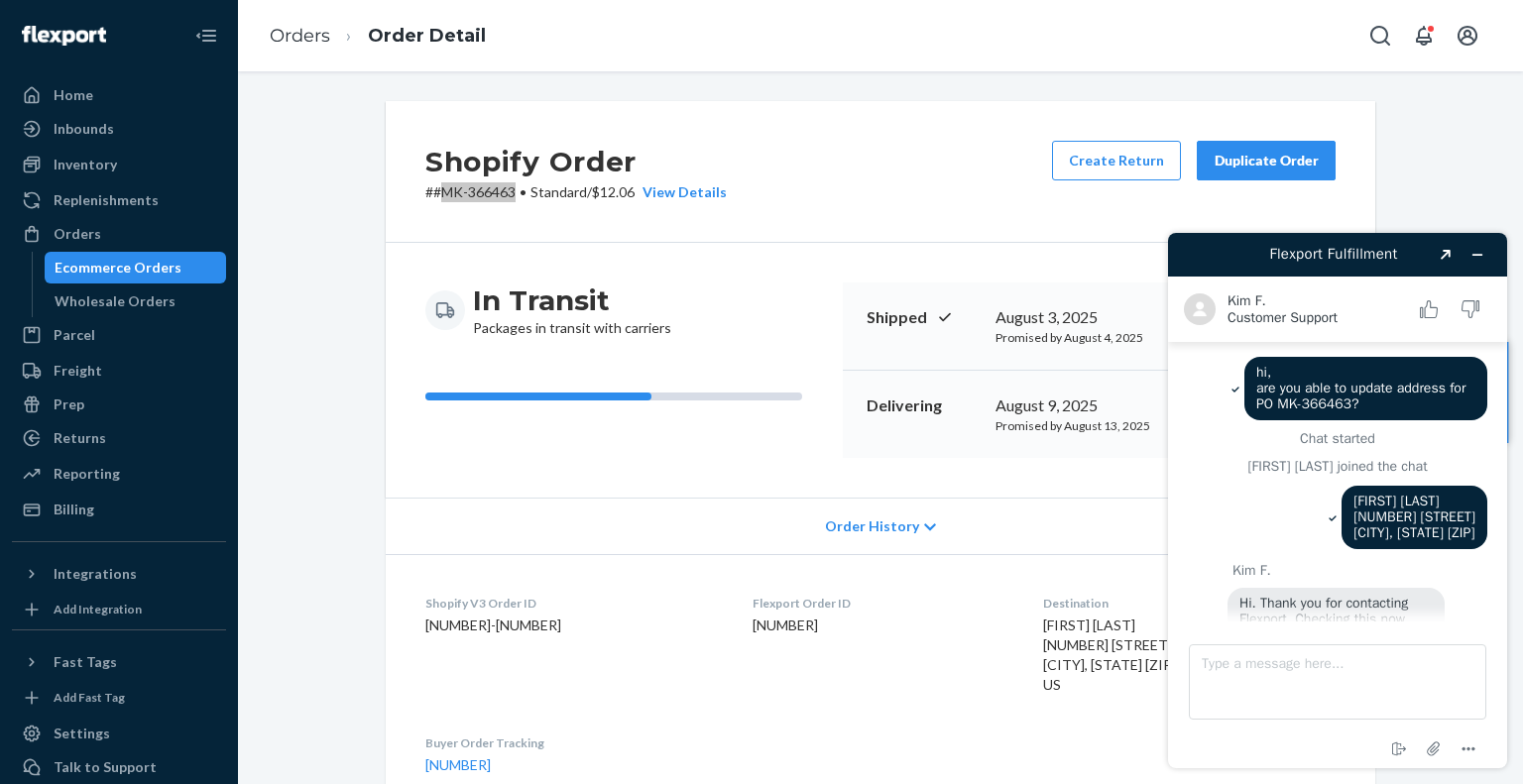 scroll, scrollTop: 140, scrollLeft: 0, axis: vertical 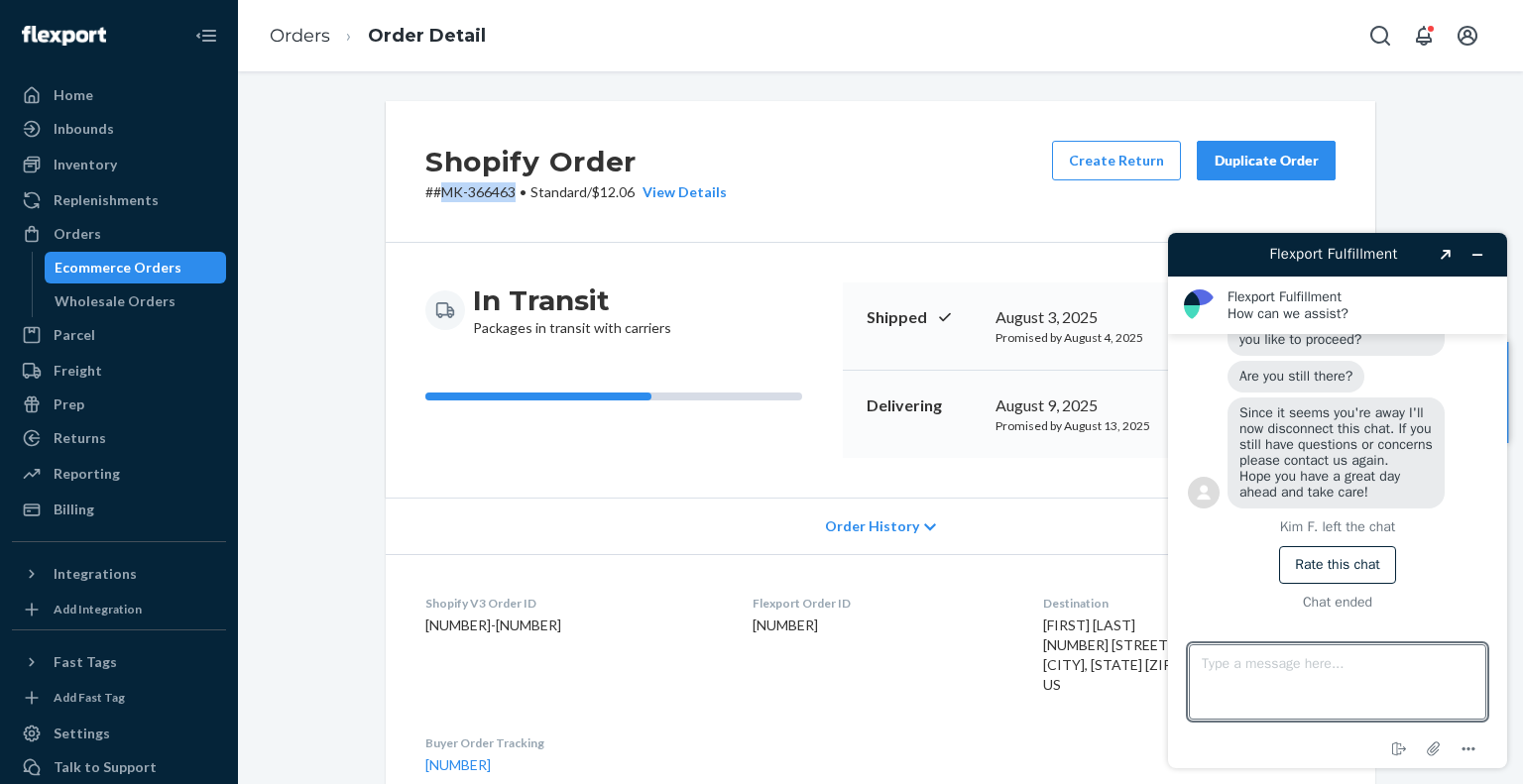 click on "Ecommerce Orders" at bounding box center [118, 268] 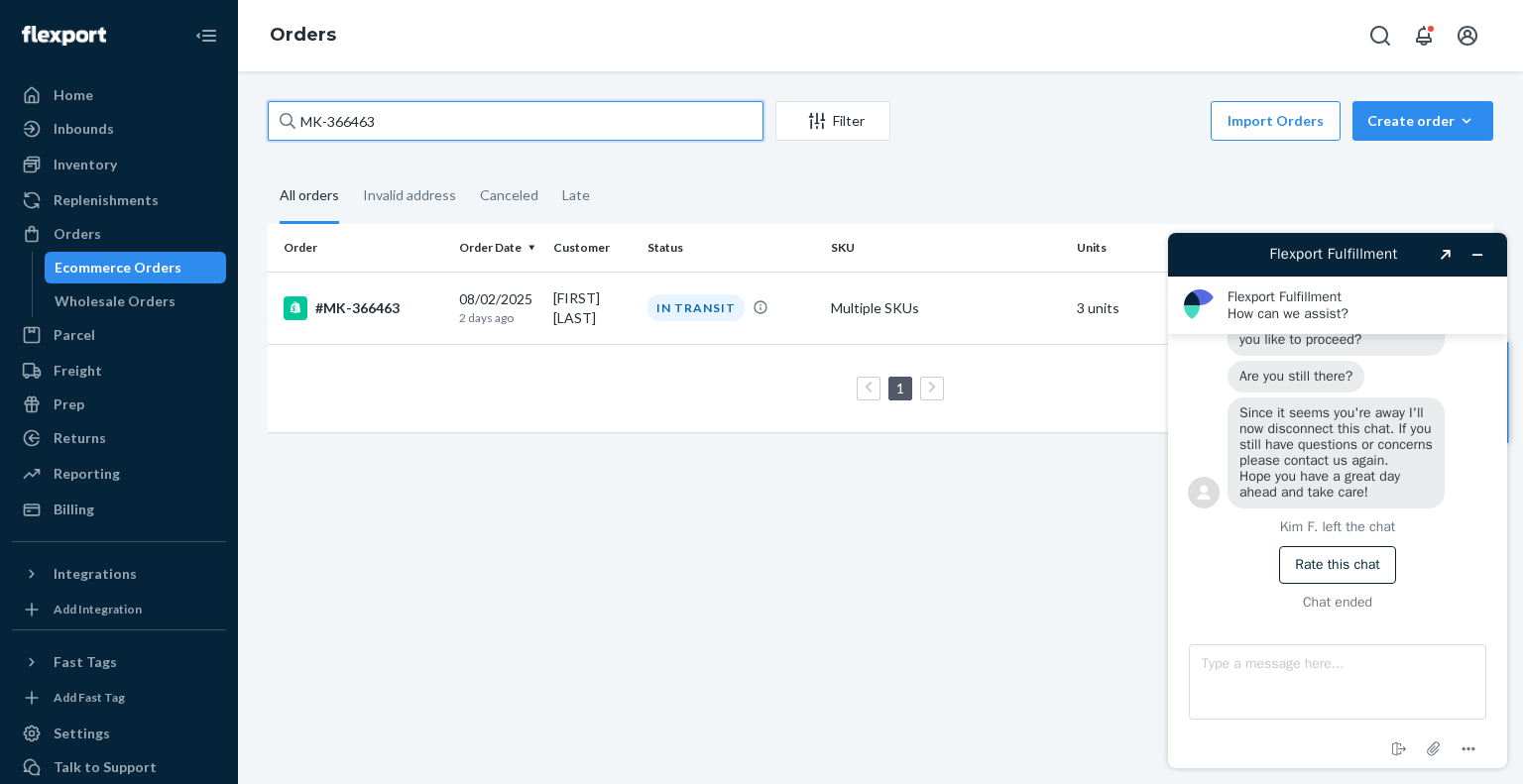 paste on "5300" 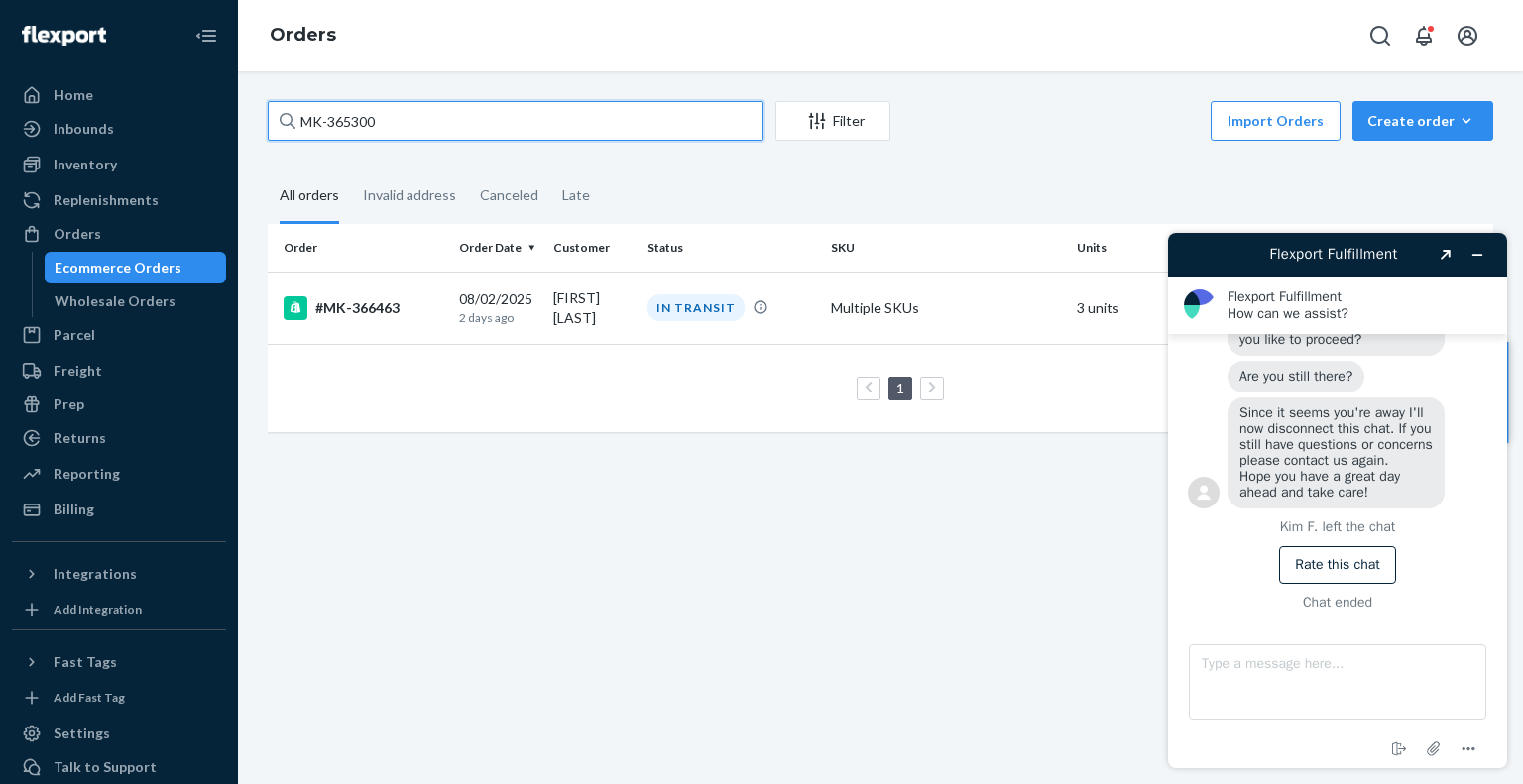 drag, startPoint x: 412, startPoint y: 121, endPoint x: 250, endPoint y: 107, distance: 162.60381 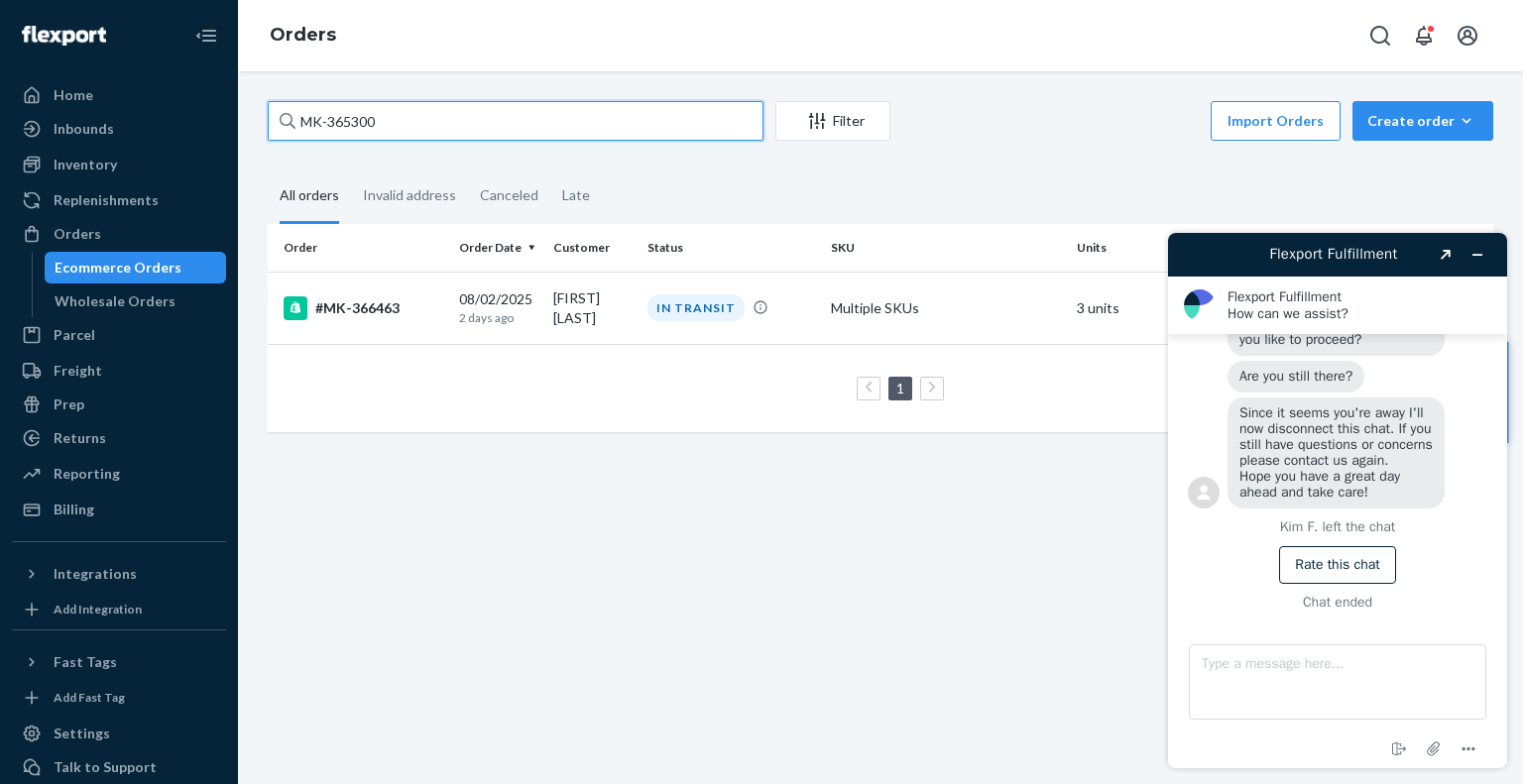 click on "Home Inbounds Shipping Plans Problems Inventory Products Branded Packaging Replenishments Orders Ecommerce Orders Wholesale Orders Parcel Parcel orders Integrations Freight Prep Returns All Returns Settings Packages Reporting Reports Analytics Billing Integrations Add Integration Fast Tags Add Fast Tag Settings Talk to Support Help Center Give Feedback Orders [LAST_NAME] Filter Import Orders Create order Ecommerce order Removal order All orders Invalid address Canceled Late Order Order Date Customer Status SKU Units Service Fee #MK-365300 08/02/2025 2 days ago [FIRST] [LAST] IN TRANSIT Multiple SKUs 3 units Standard $12.06 1 100 results per page" at bounding box center [880, 427] 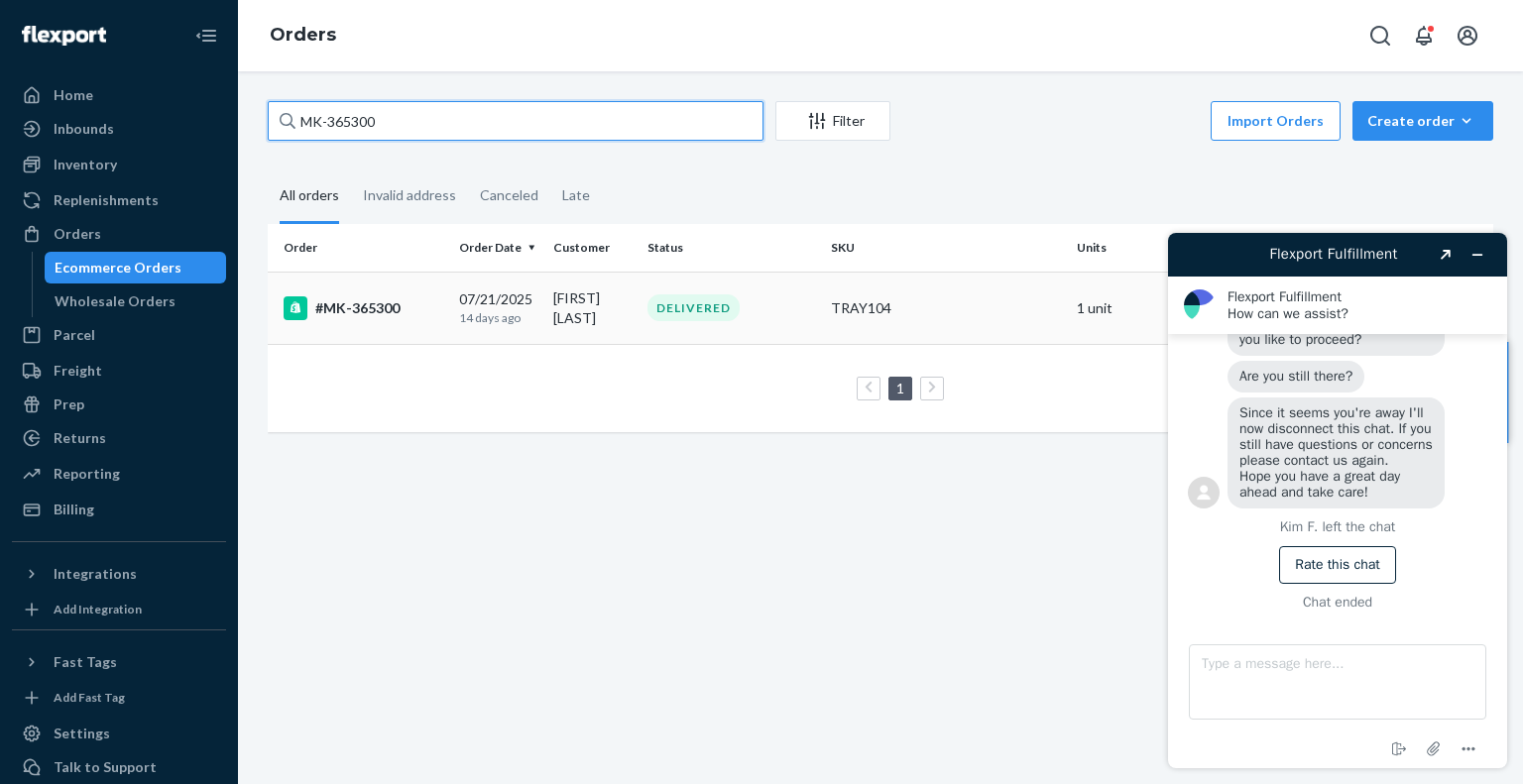 type on "MK-365300" 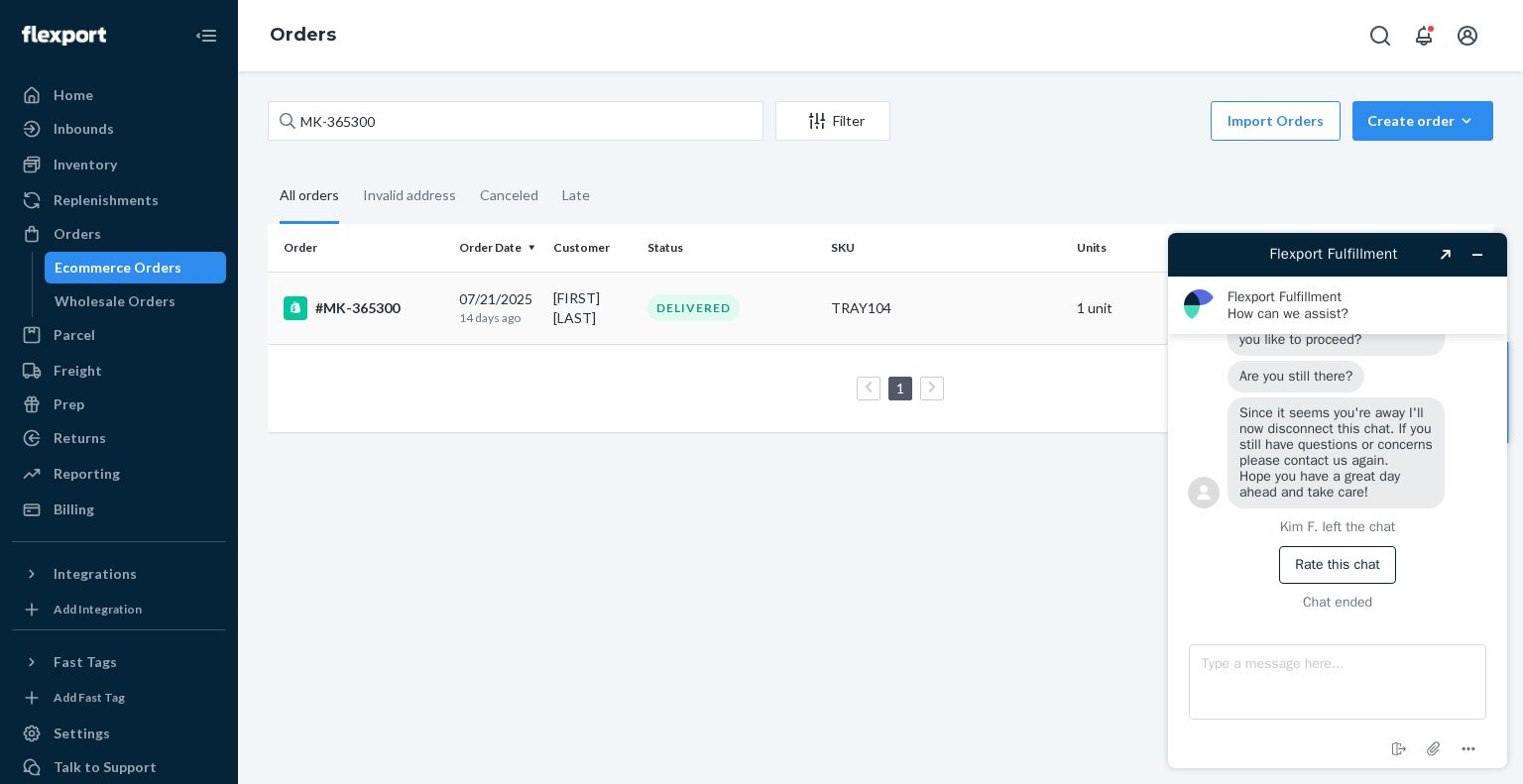 click on "#MK-365300" at bounding box center [359, 307] 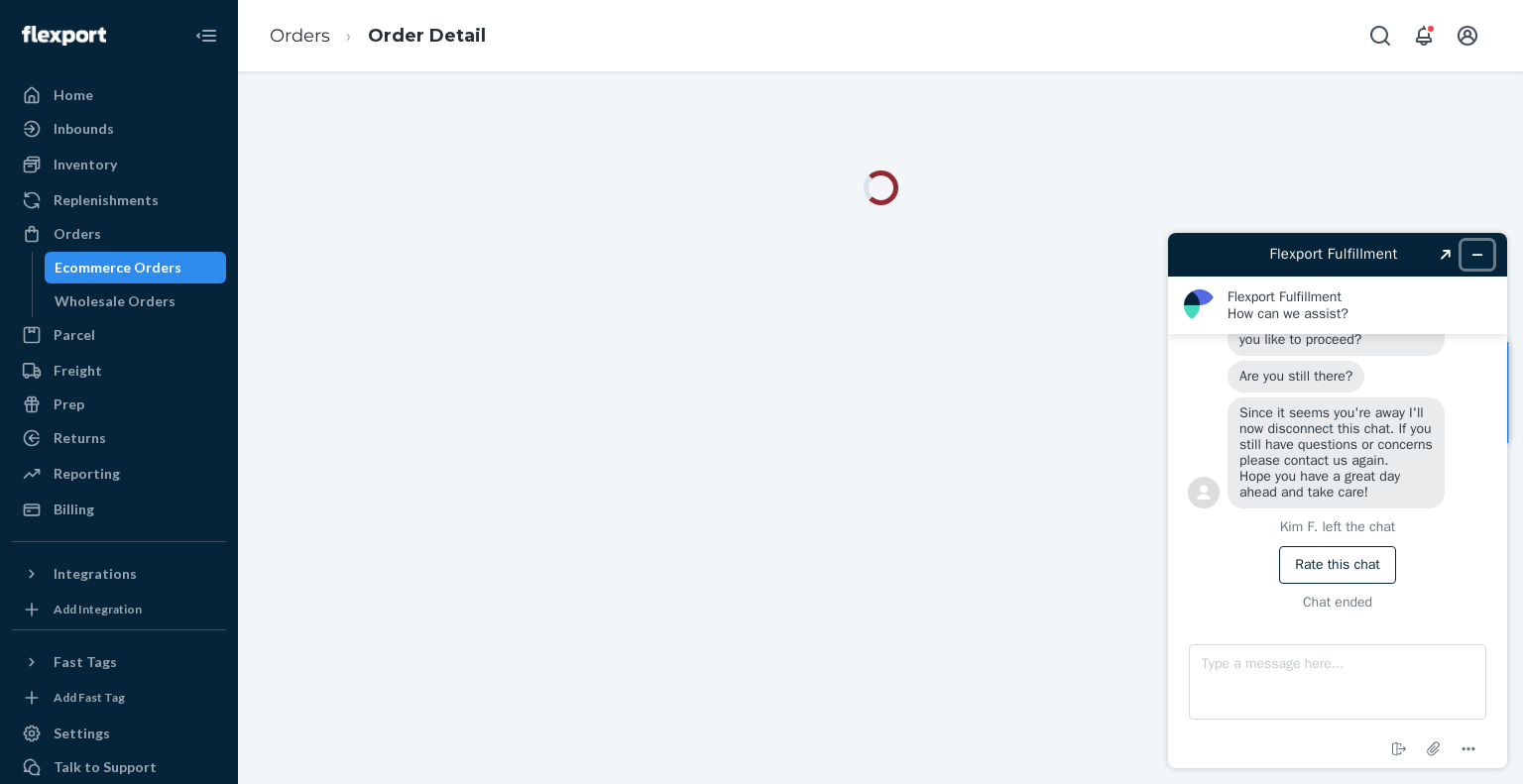 click at bounding box center [1477, 255] 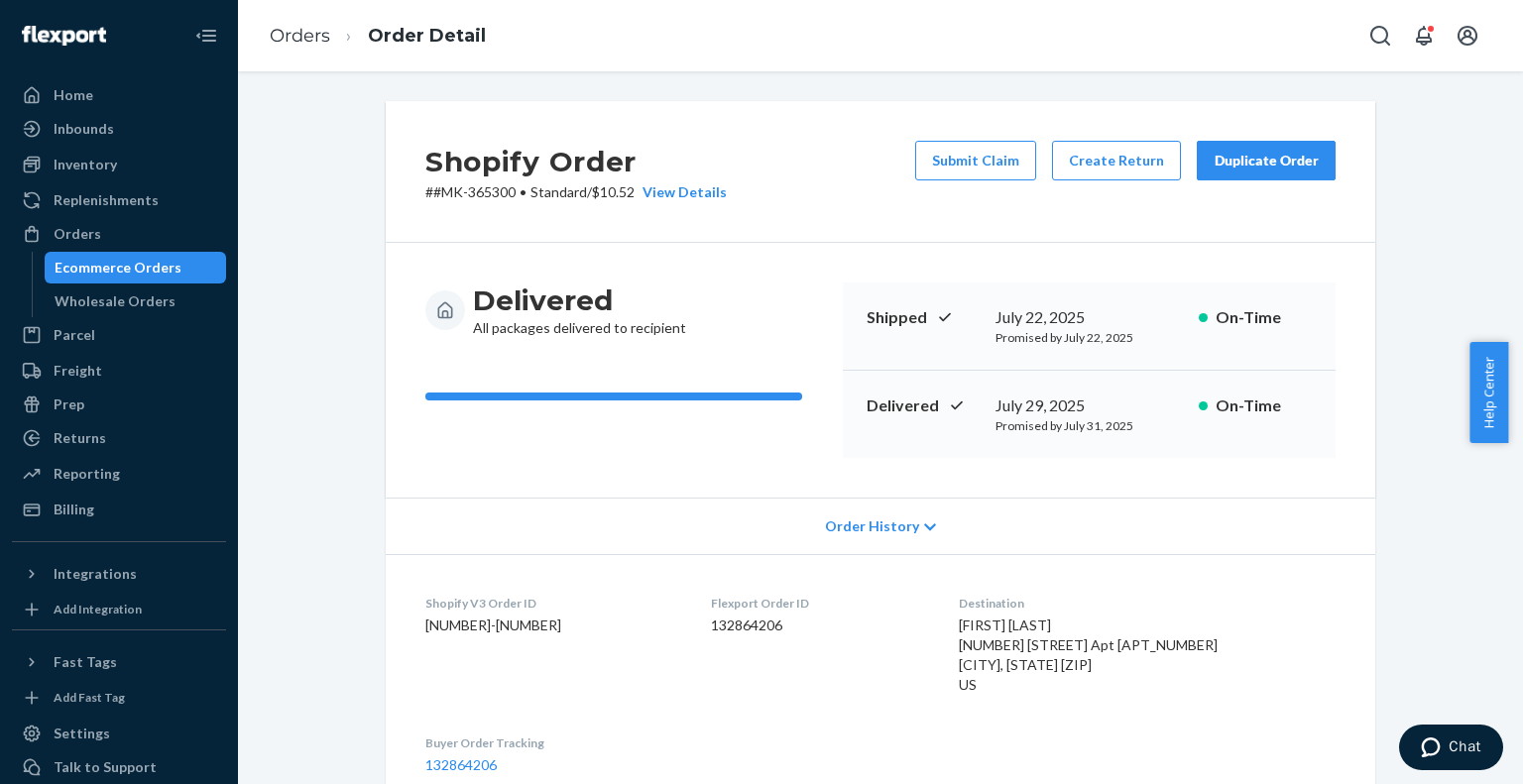 click on "Ecommerce Orders" at bounding box center [136, 268] 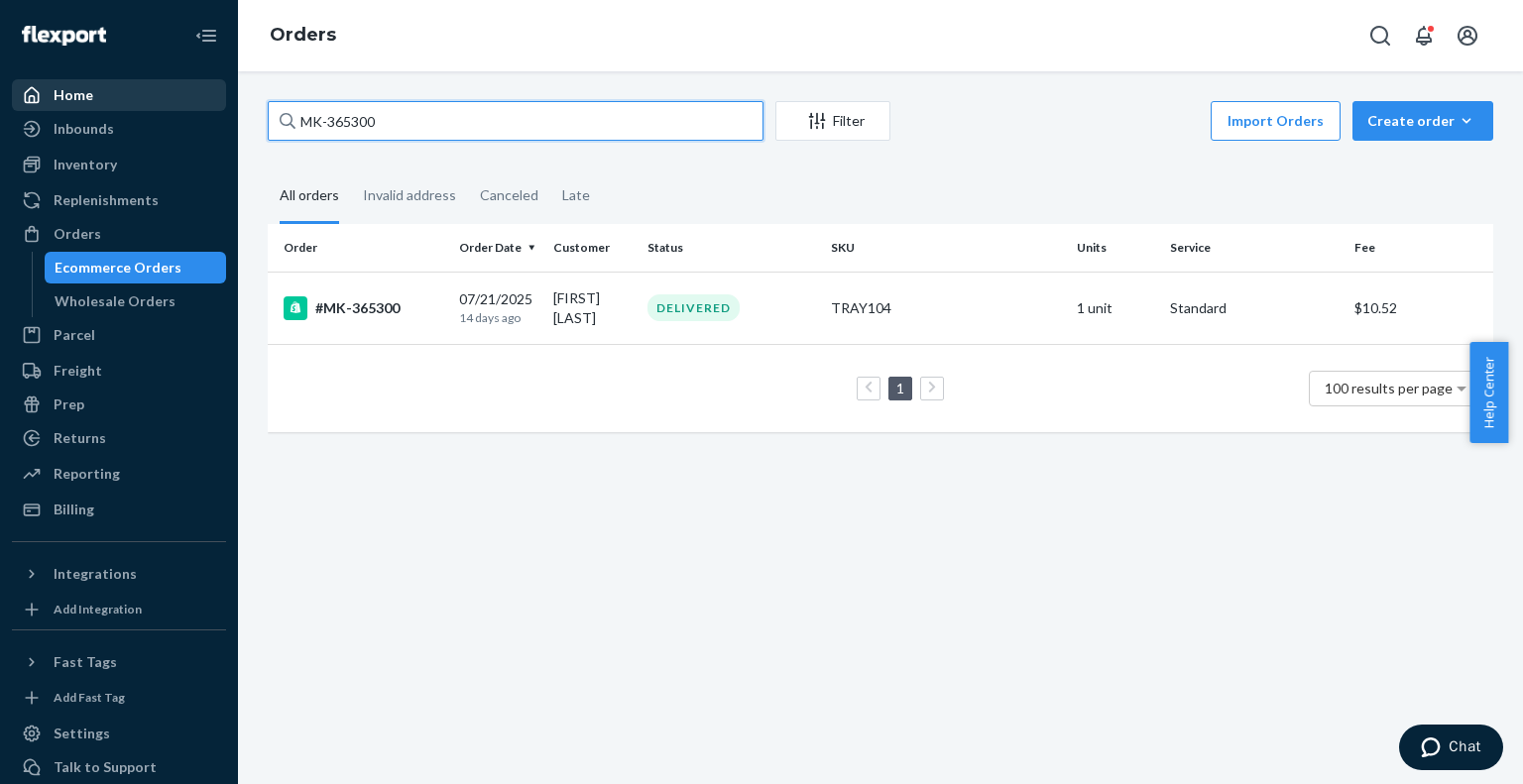 paste on "RYD_ZUTDLE" 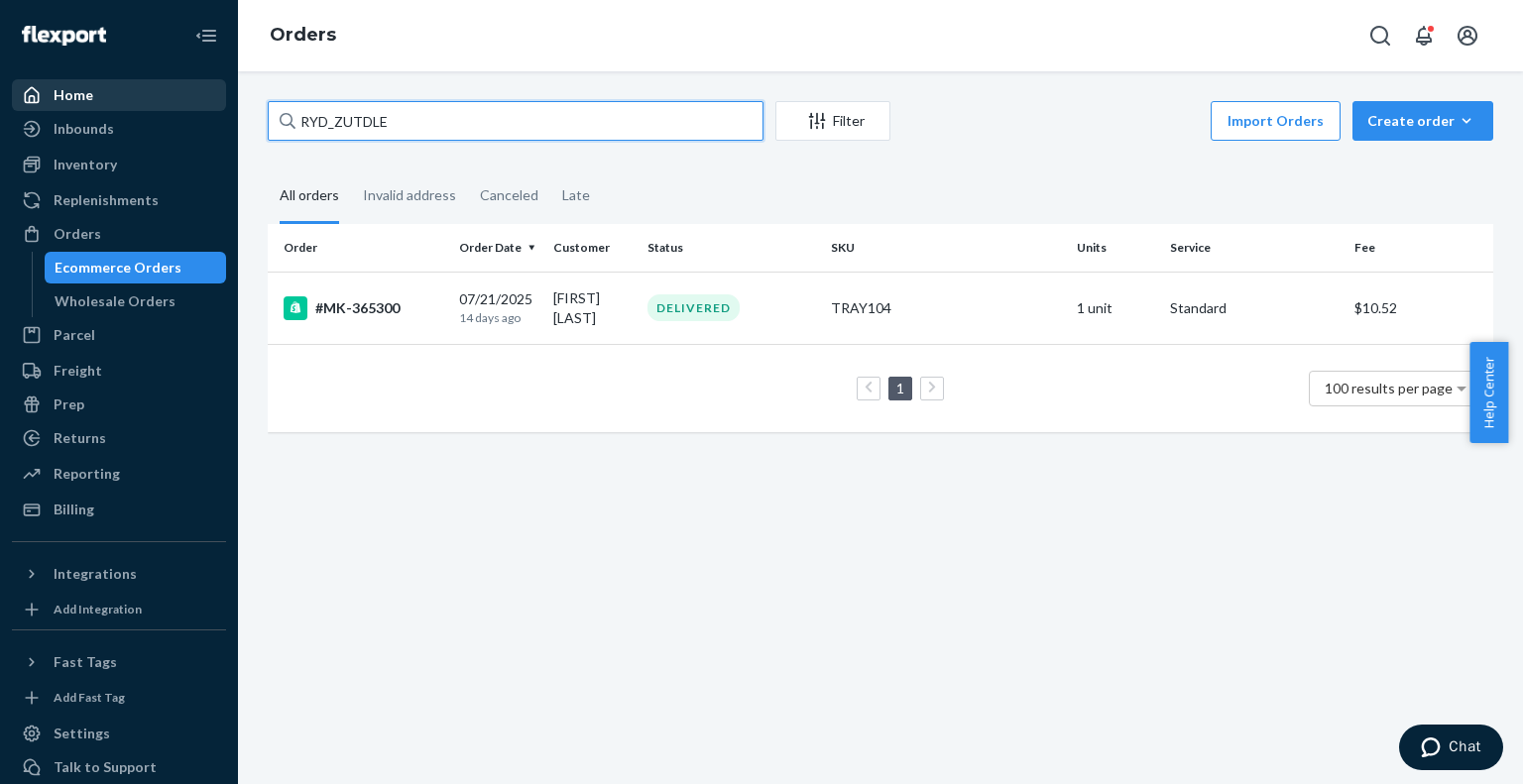 drag, startPoint x: 397, startPoint y: 130, endPoint x: 199, endPoint y: 106, distance: 199.44924 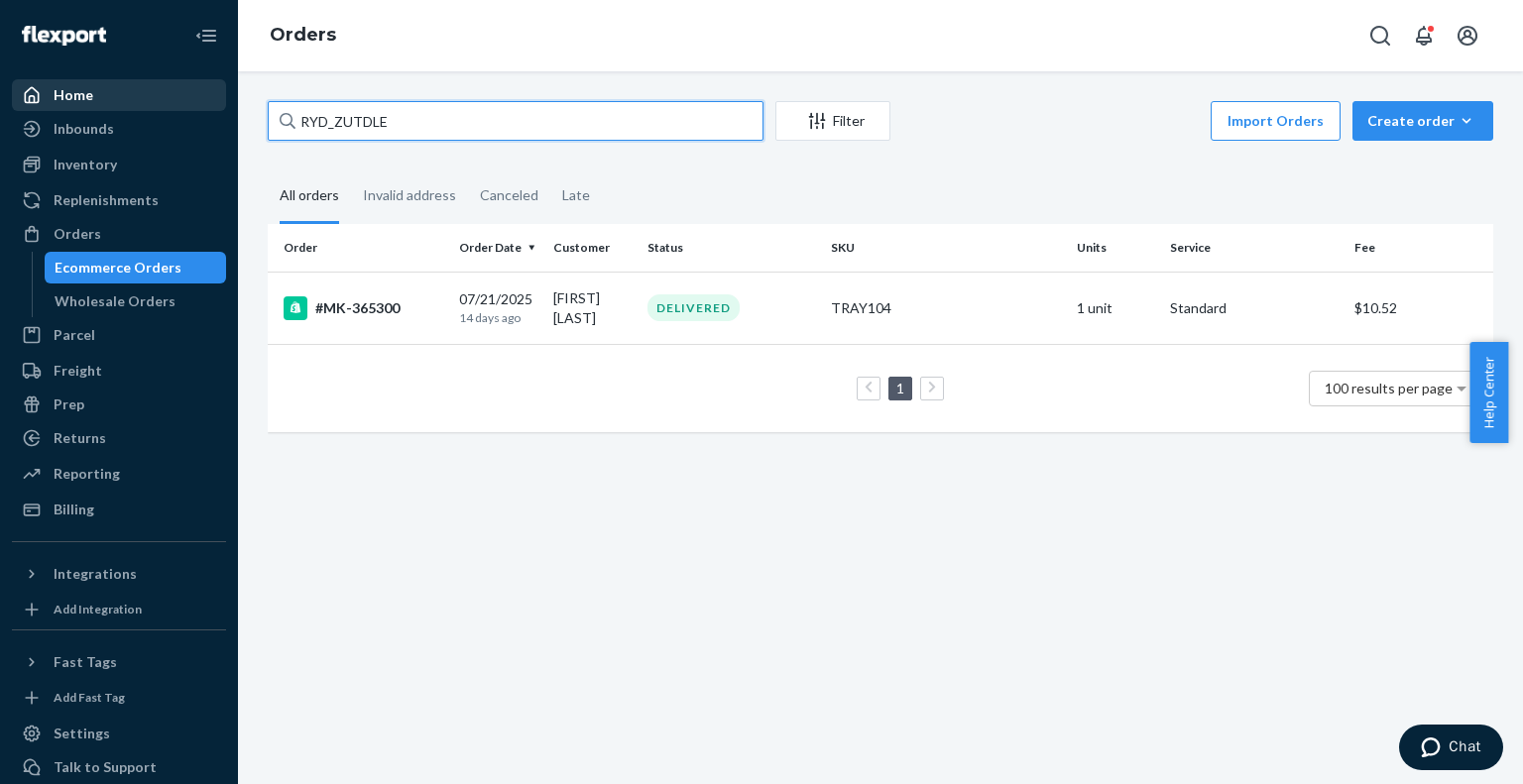 click on "Home Inbounds Shipping Plans Problems Inventory Products Branded Packaging Replenishments Orders Ecommerce Orders Wholesale Orders Parcel Parcel orders Integrations Freight Prep Returns All Returns Settings Packages Reporting Reports Analytics Billing Integrations Add Integration Fast Tags Add Fast Tag Settings Talk to Support Help Center Give Feedback Orders [LAST_NAME] Filter Import Orders Create order Ecommerce order Removal order All orders Invalid address Canceled Late Order Order Date Customer Status SKU Units Service Fee #MK-365300 07/21/2025 14 days ago [FIRST] [LAST] DELIVERED TRAY104 1 unit Standard $10.52 1 100 results per page" at bounding box center [762, 392] 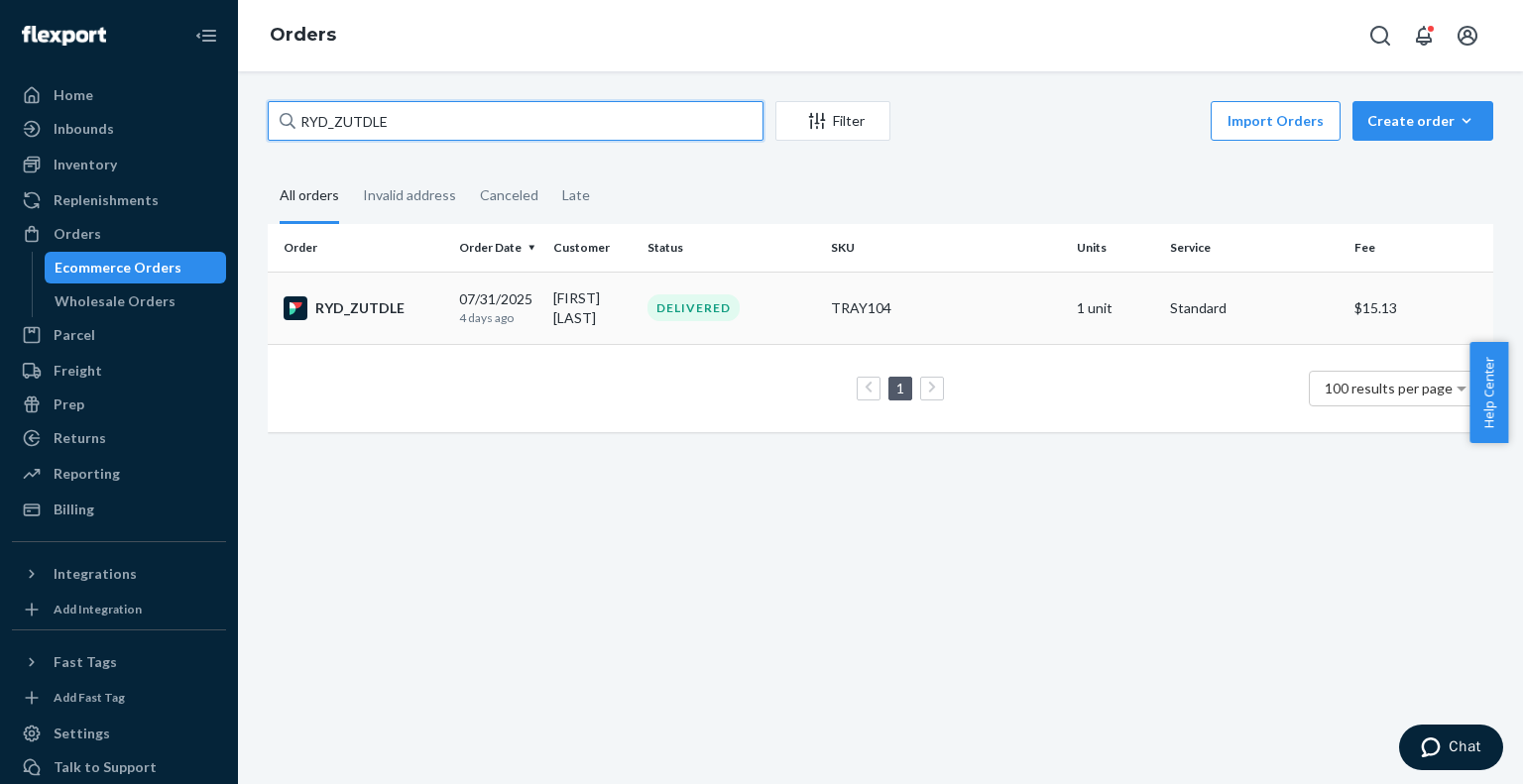 type on "RYD_ZUTDLE" 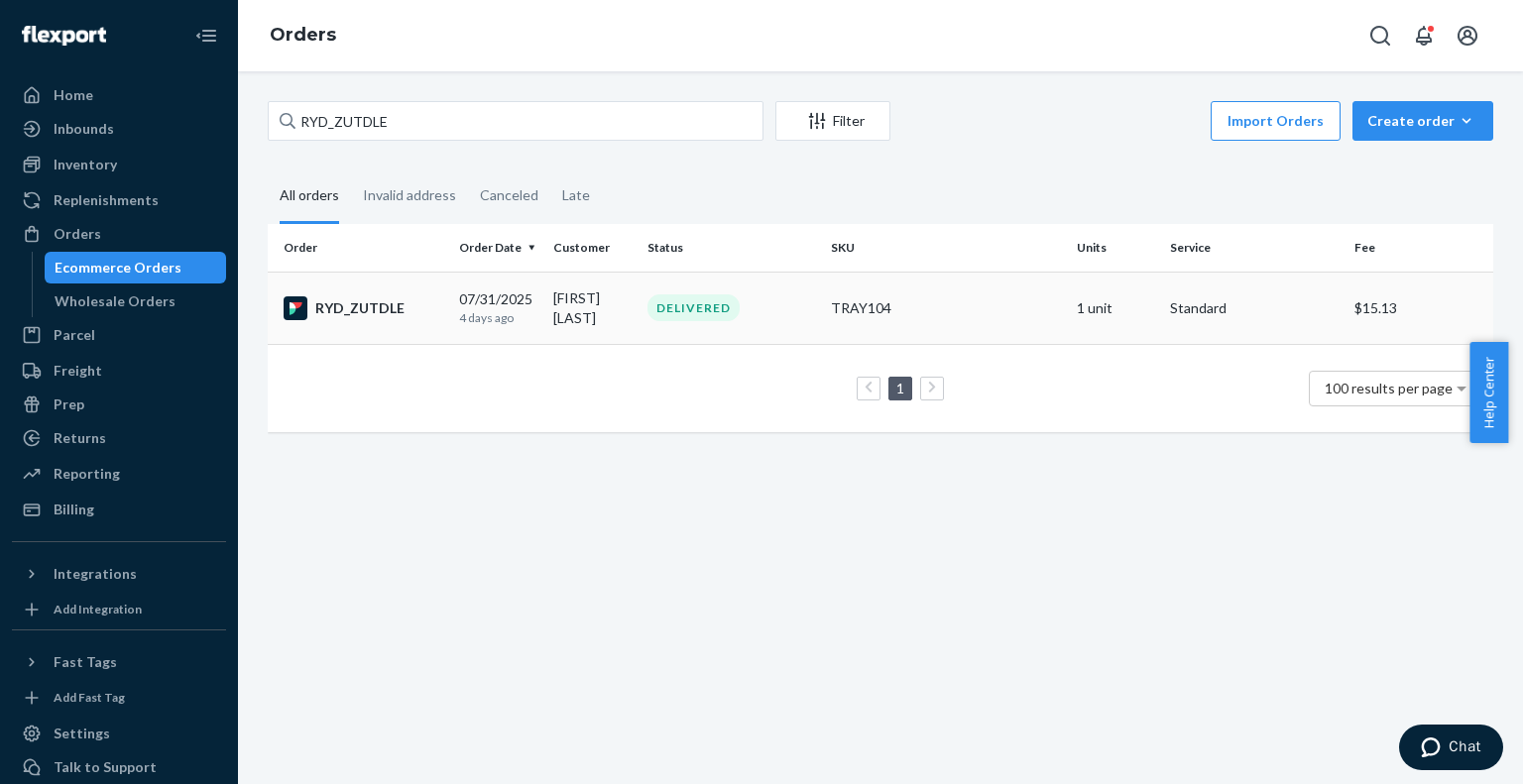 click on "RYD_ZUTDLE" at bounding box center (363, 308) 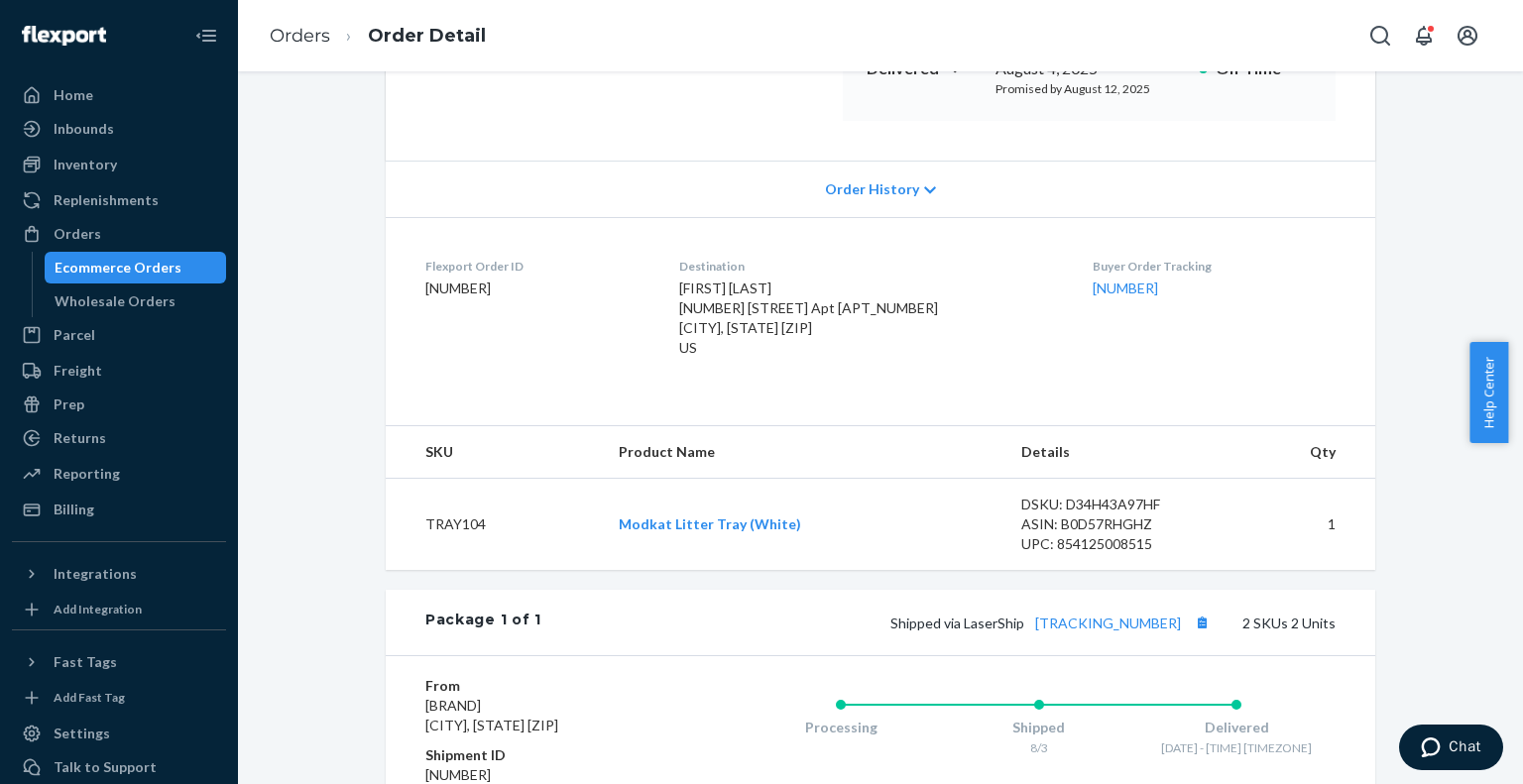 scroll, scrollTop: 658, scrollLeft: 0, axis: vertical 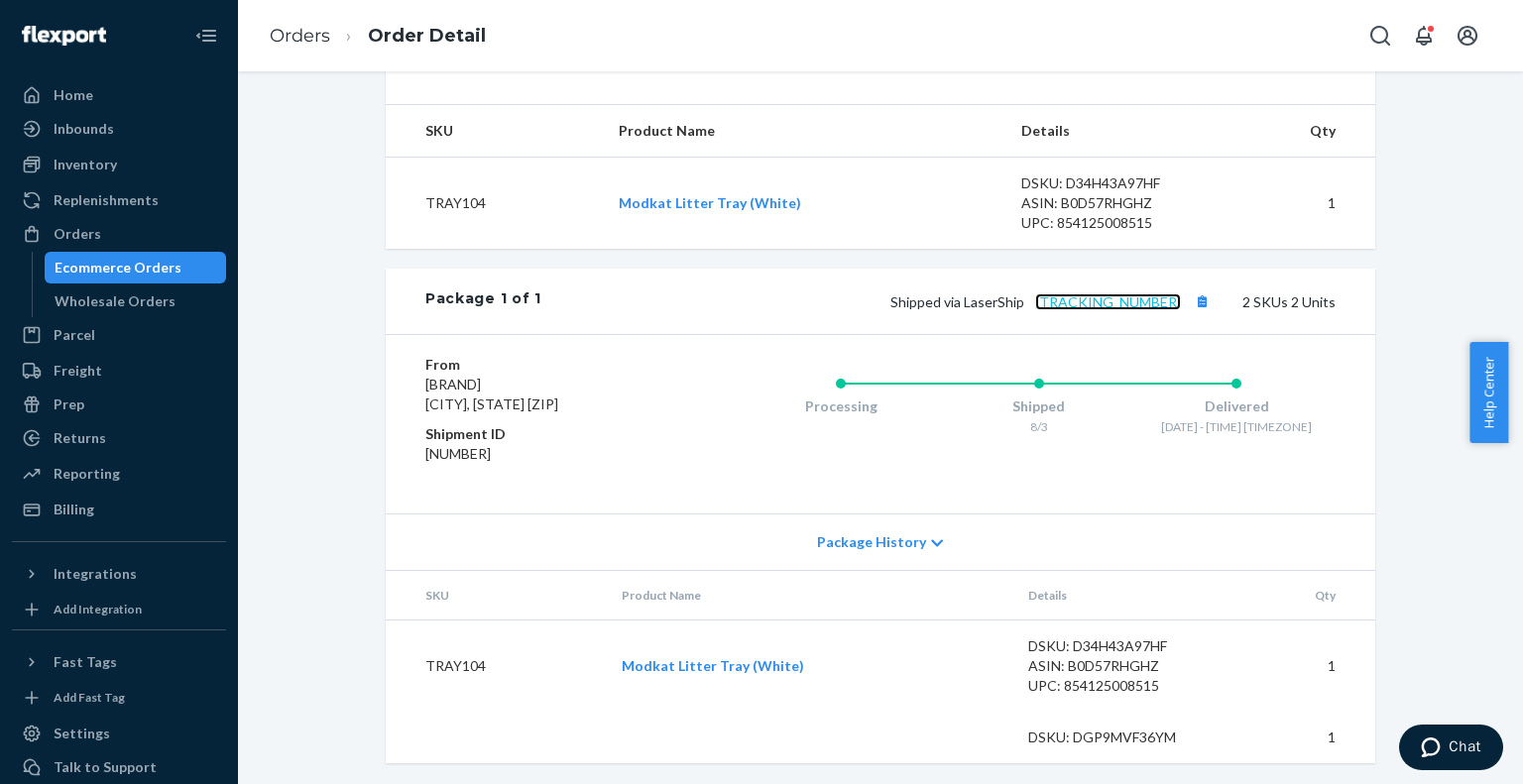 click on "[TRACKING_NUMBER]" at bounding box center [1108, 301] 